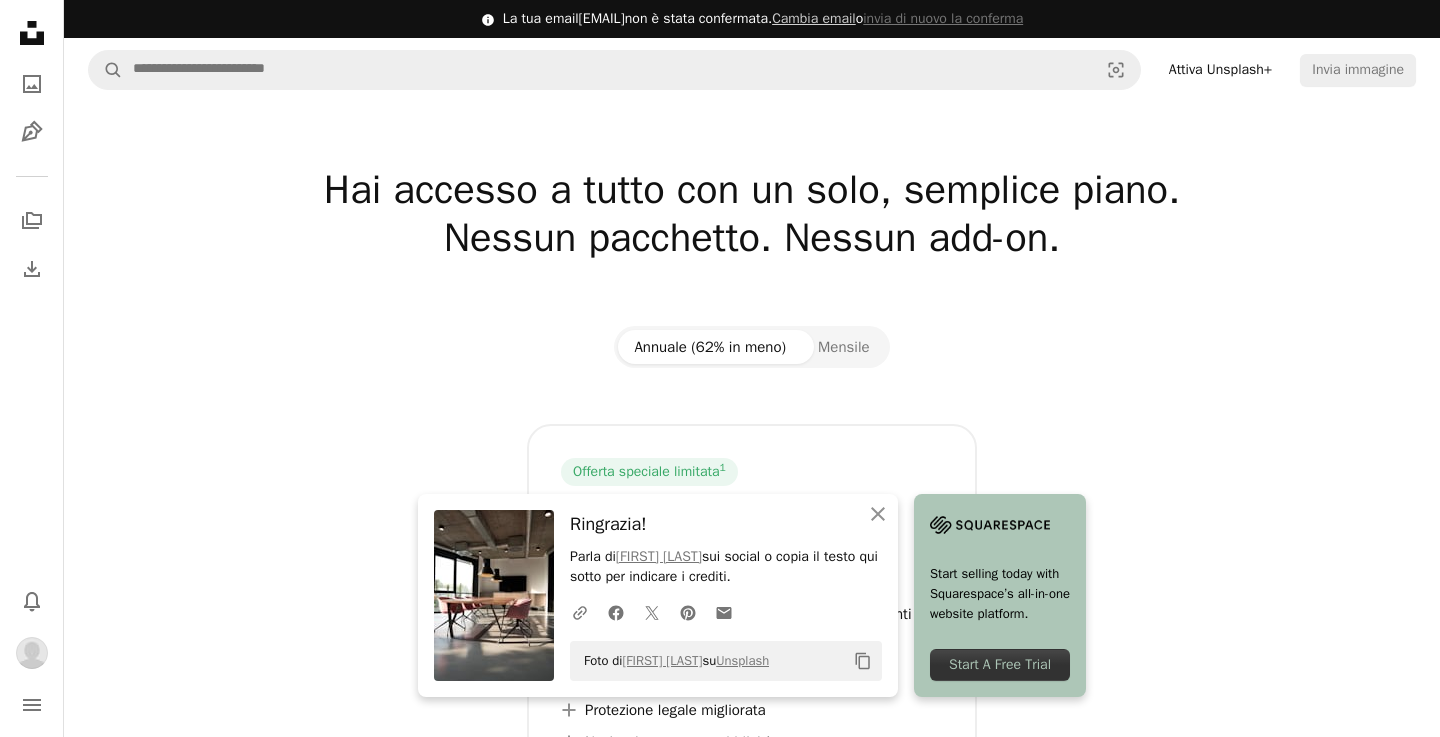 scroll, scrollTop: 0, scrollLeft: 0, axis: both 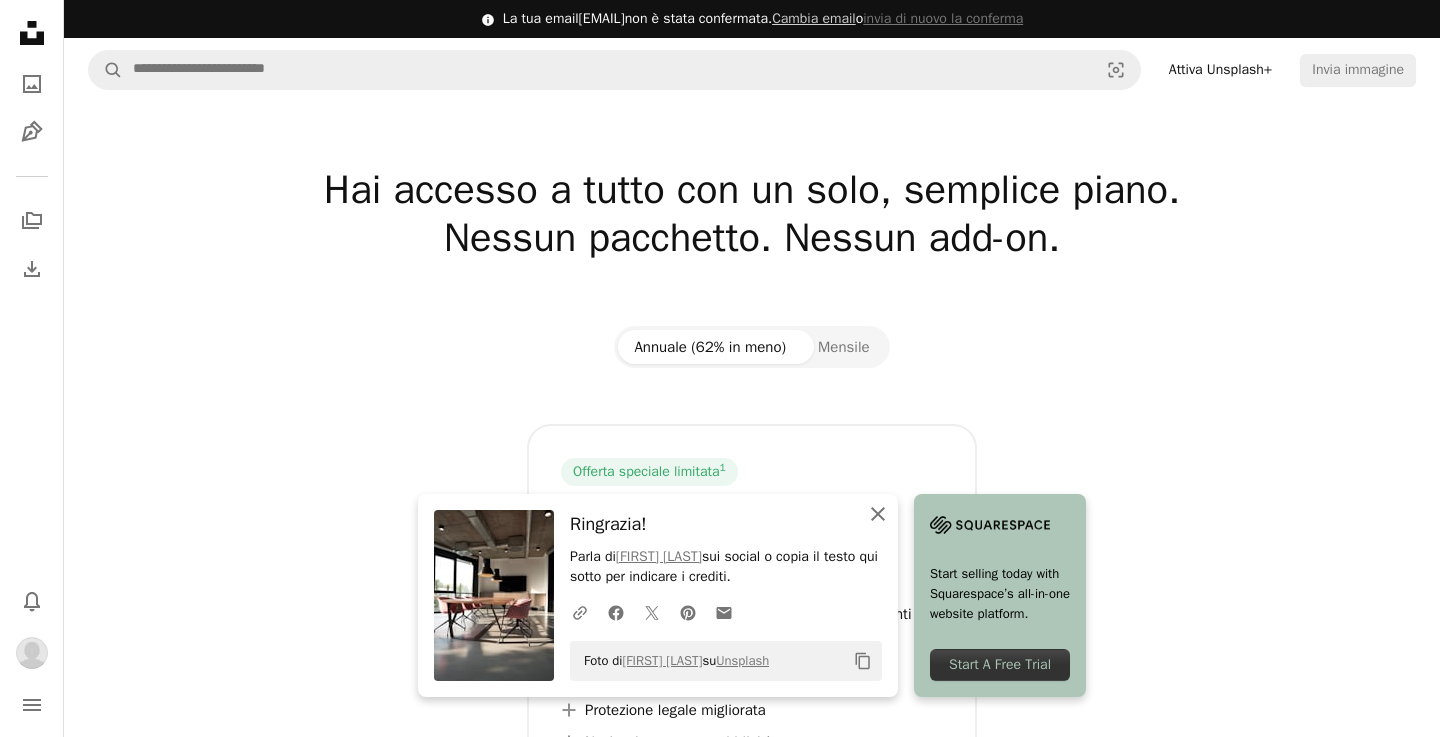 click on "An X shape" 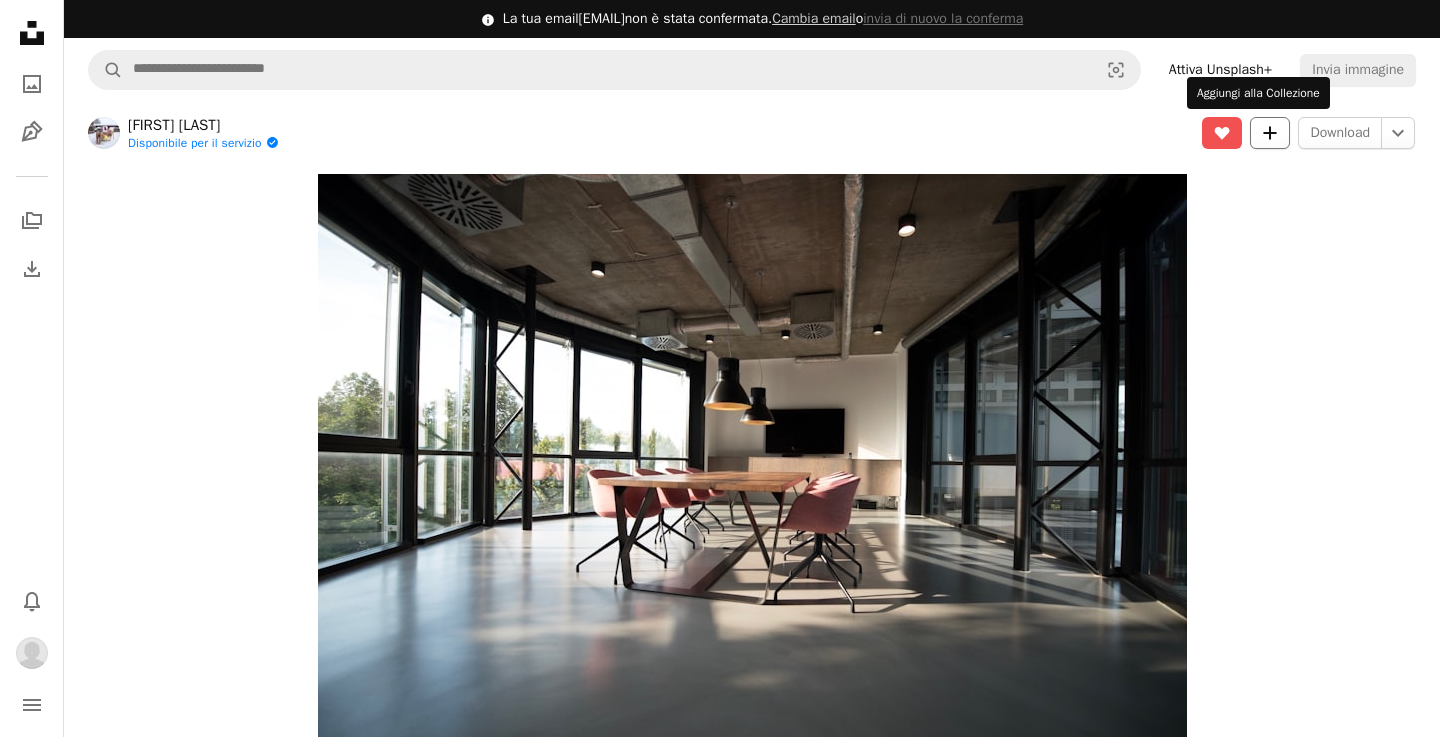 click on "A plus sign" at bounding box center (1270, 133) 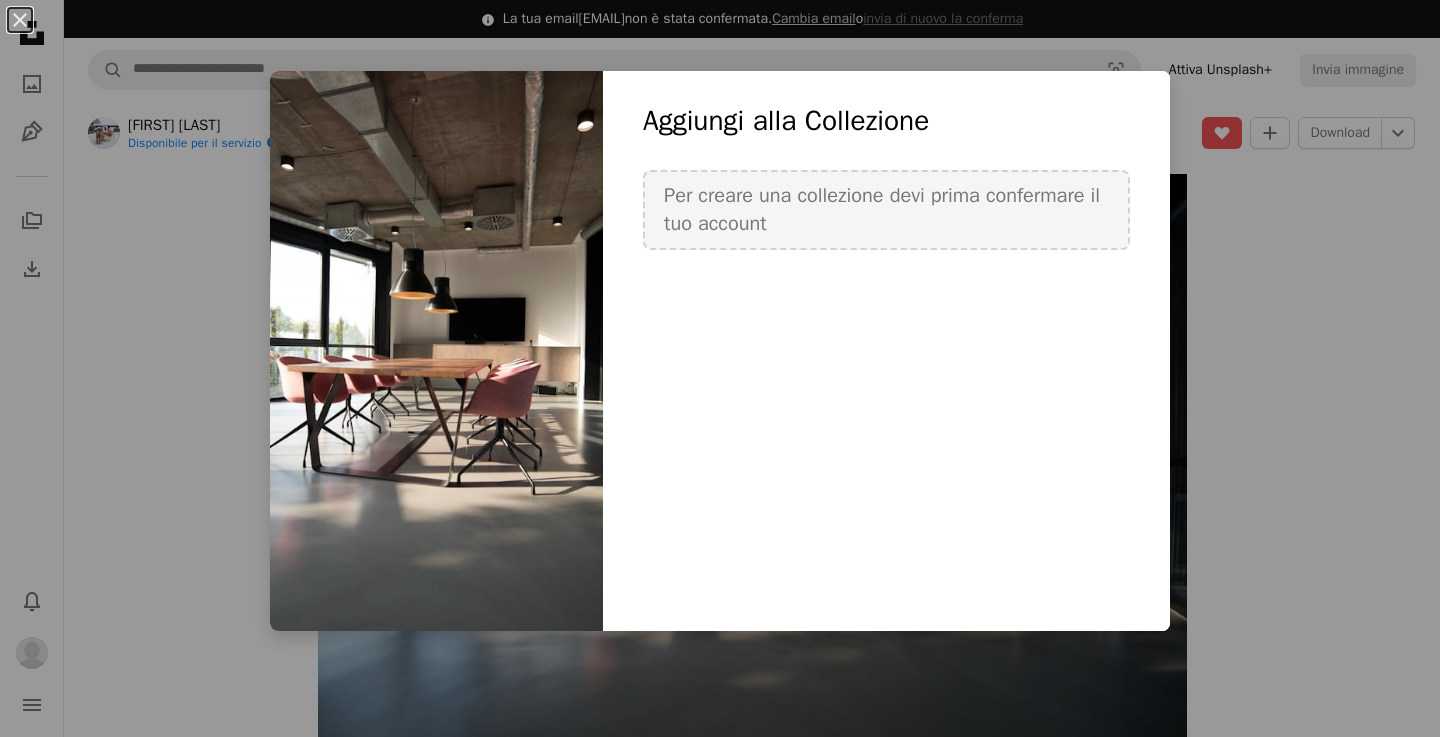 click on "Aggiungi alla Collezione" at bounding box center (886, 121) 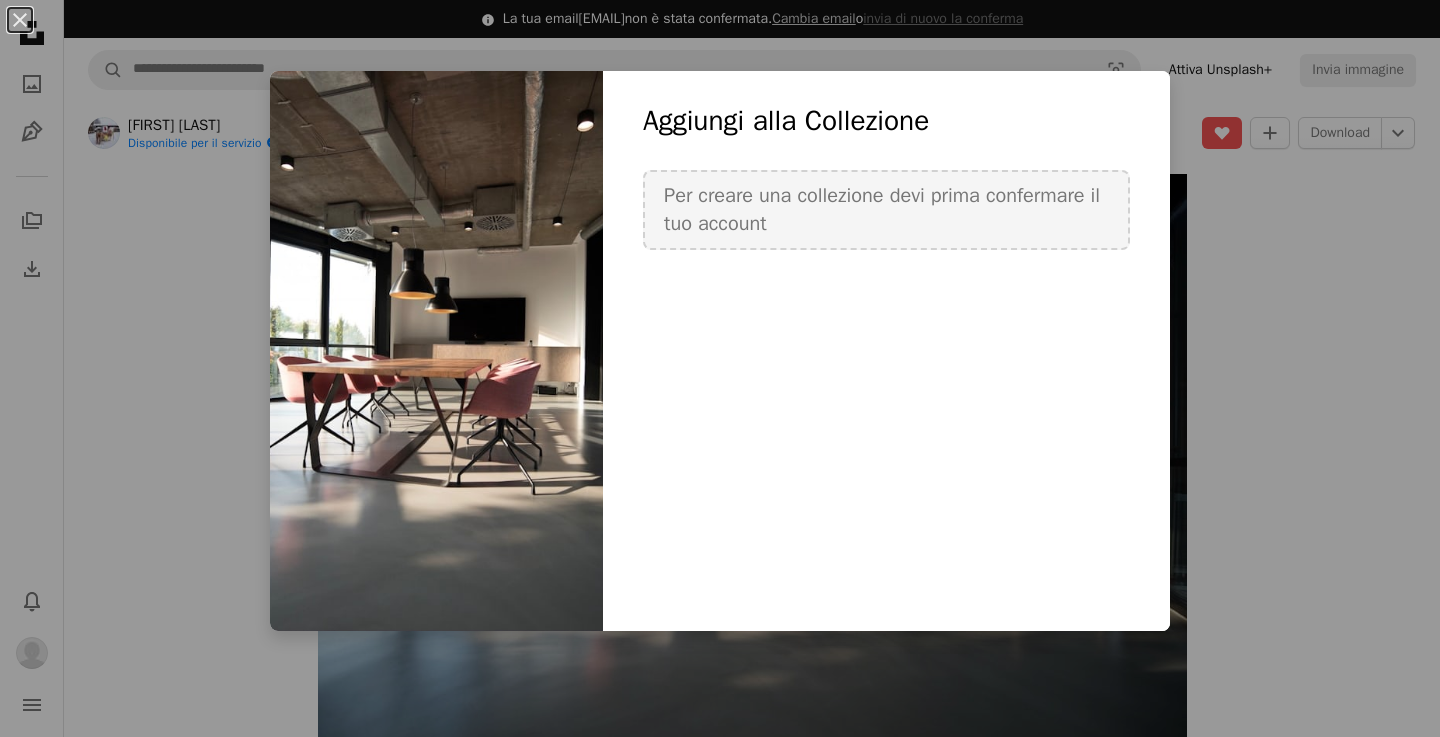 click on "An X shape Aggiungi alla Collezione Per creare una collezione devi prima confermare il tuo account Crea una nuova collezione Nome 60 Descrizione  (facoltativa) 250 Rendi privata la collezione A lock Annulla Crea una collezione" at bounding box center [720, 368] 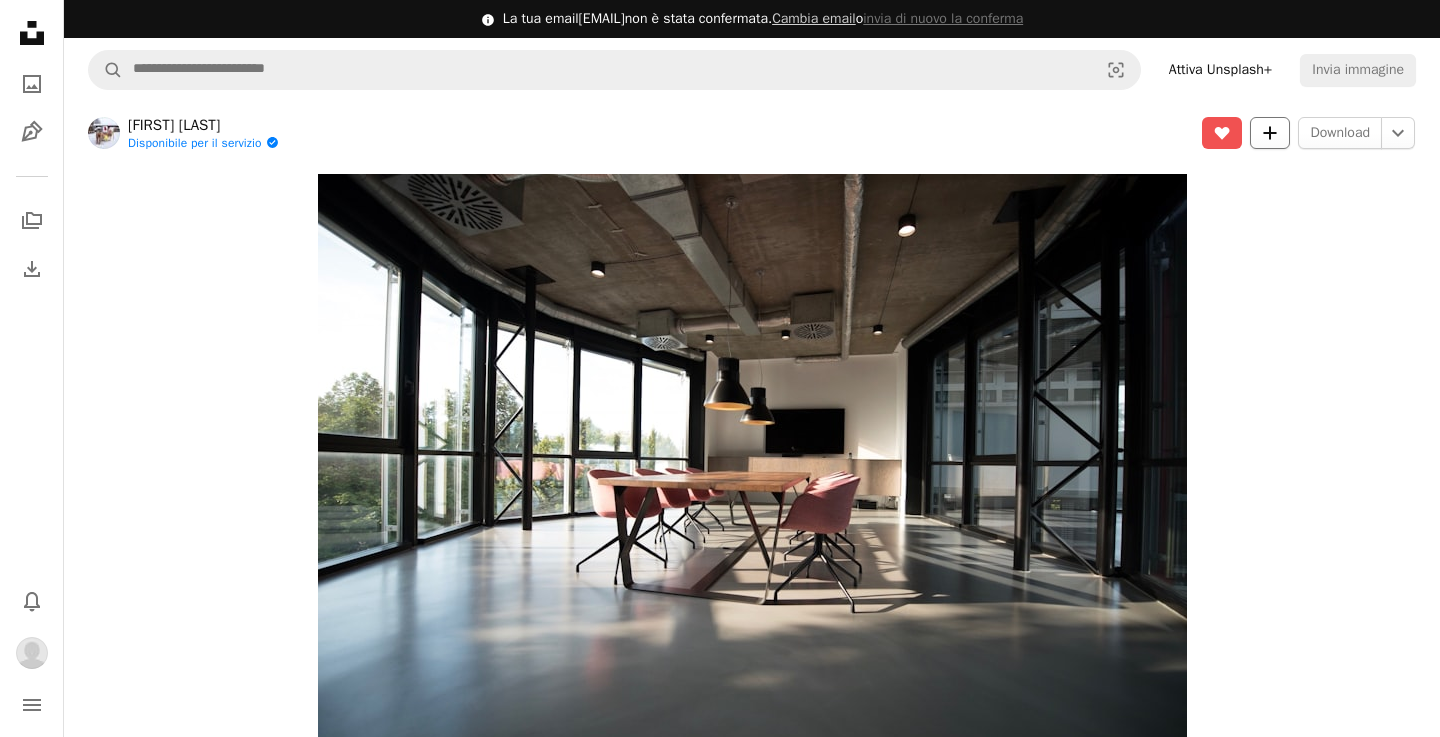 click on "A plus sign" at bounding box center (1270, 133) 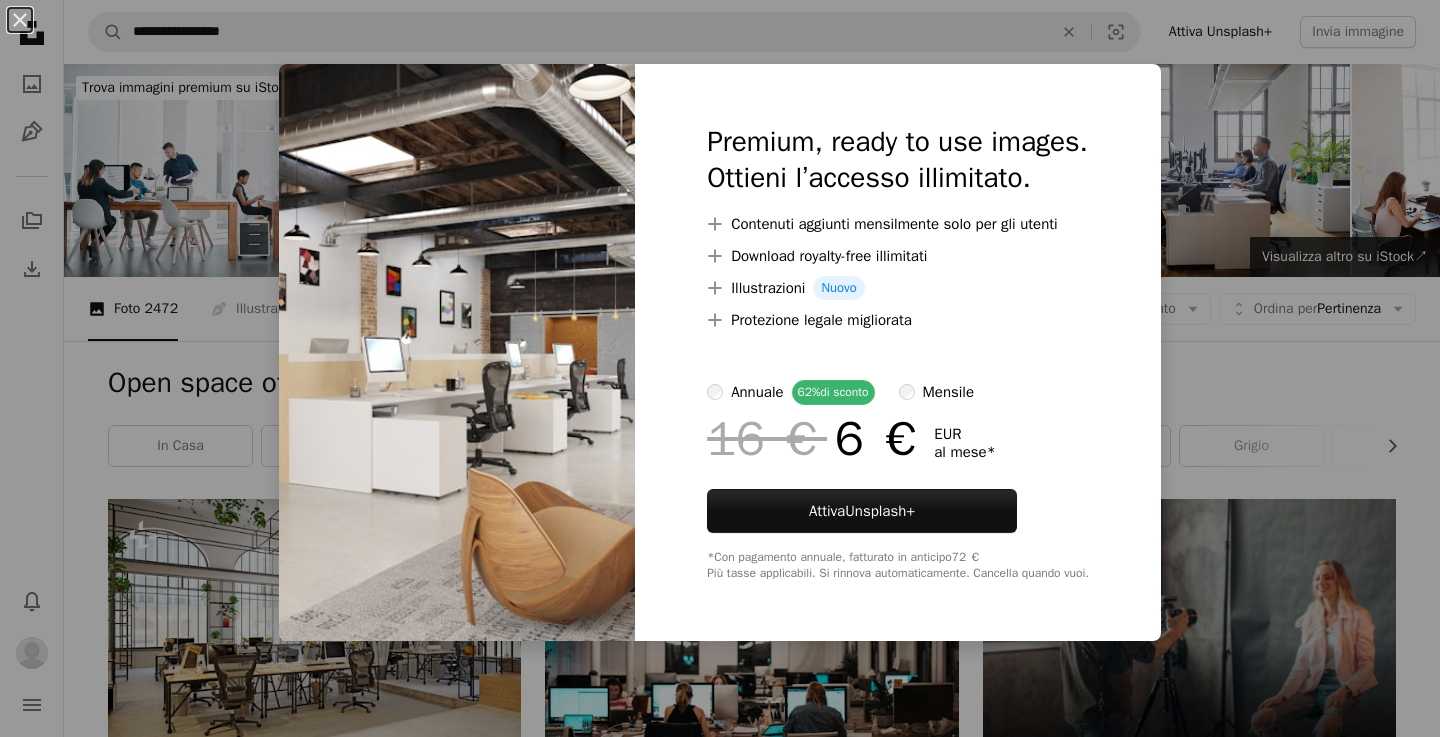 scroll, scrollTop: 1081, scrollLeft: 0, axis: vertical 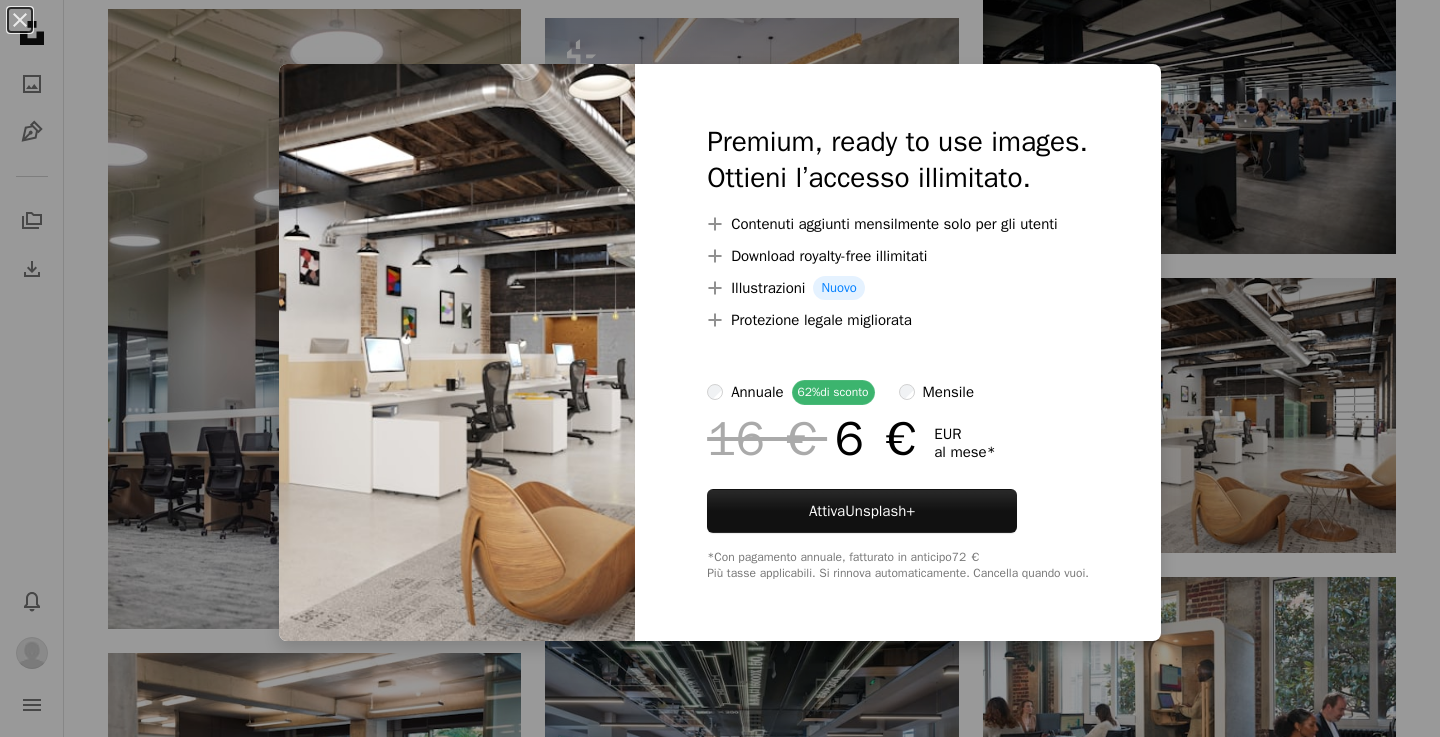 click on "An X shape Premium, ready to use images. Ottieni l’accesso illimitato. A plus sign Contenuti aggiunti mensilmente solo per gli utenti A plus sign Download royalty-free illimitati A plus sign Illustrazioni  Nuovo A plus sign Protezione legale migliorata annuale 62%  di sconto mensile 16 €   6 € EUR al mese * Attiva  Unsplash+ *Con pagamento annuale, fatturato in anticipo  72 € Più tasse applicabili. Si rinnova automaticamente. Cancella quando vuoi." at bounding box center (720, 368) 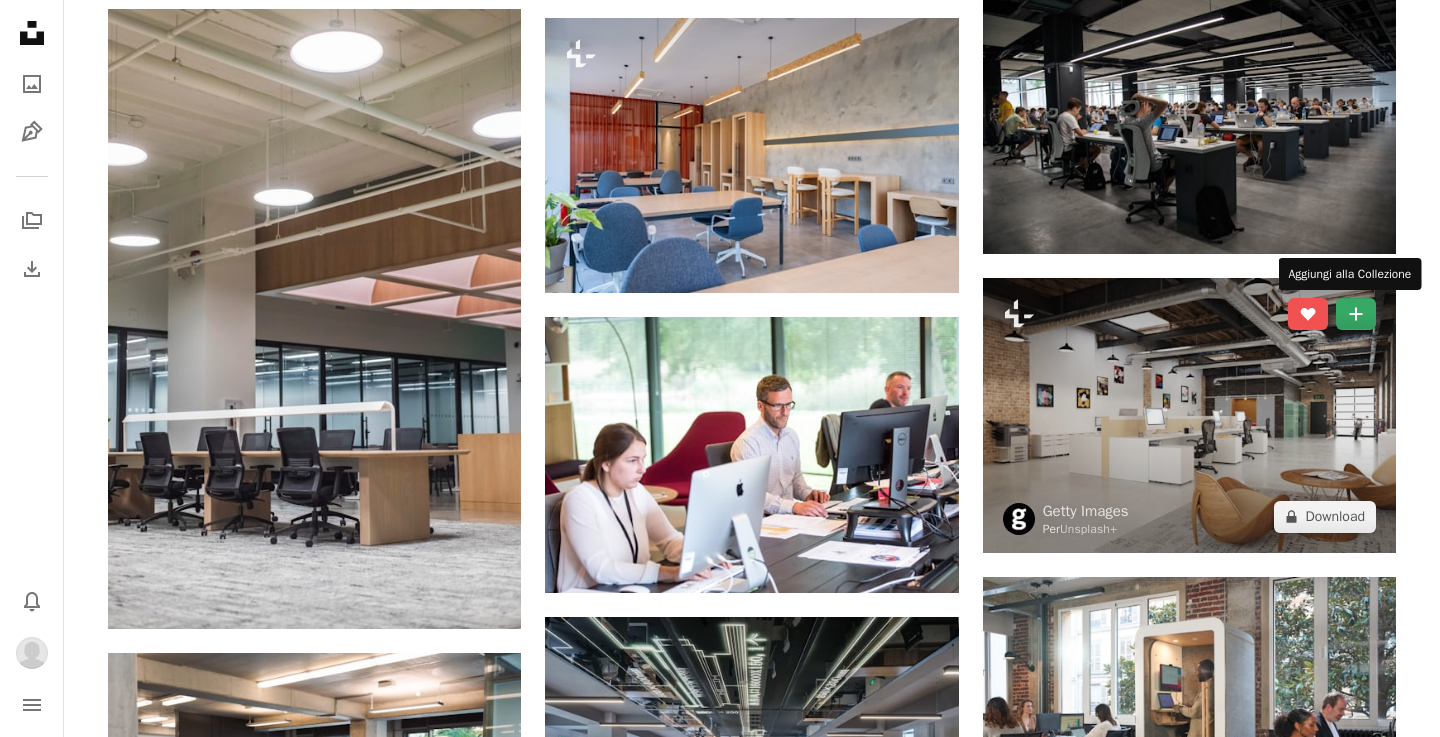click on "A plus sign" 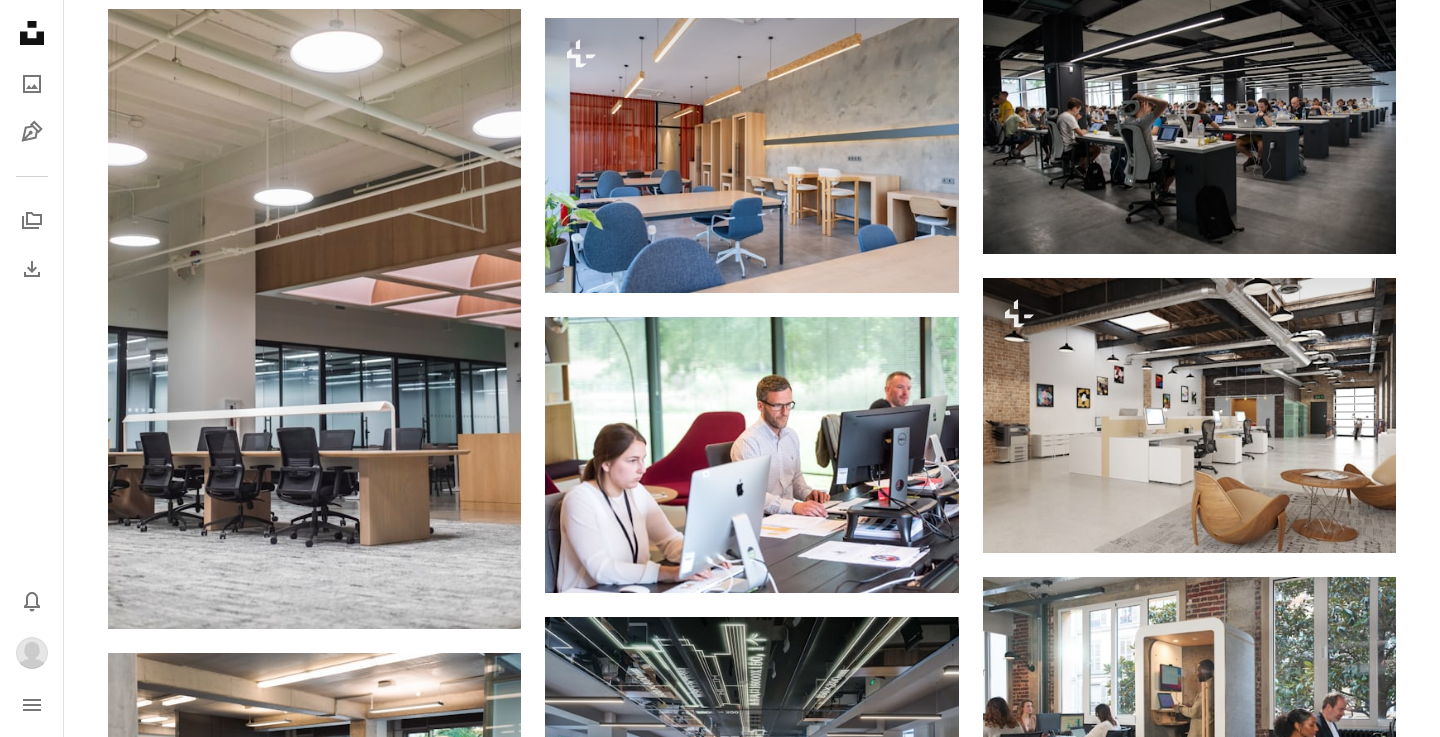 click on "A checkmark A minus sign 2 foto A lock Offices" at bounding box center (886, 3315) 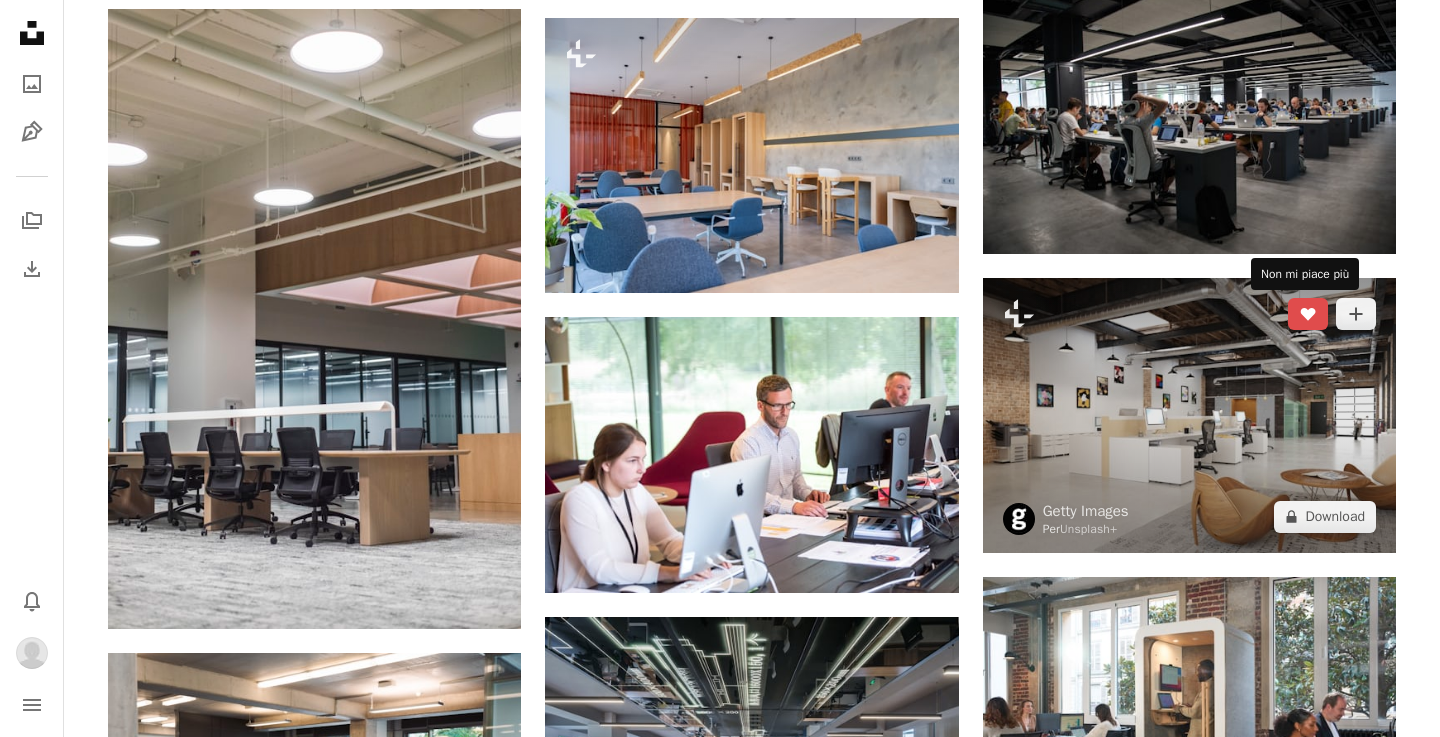 click on "A heart" at bounding box center (1308, 314) 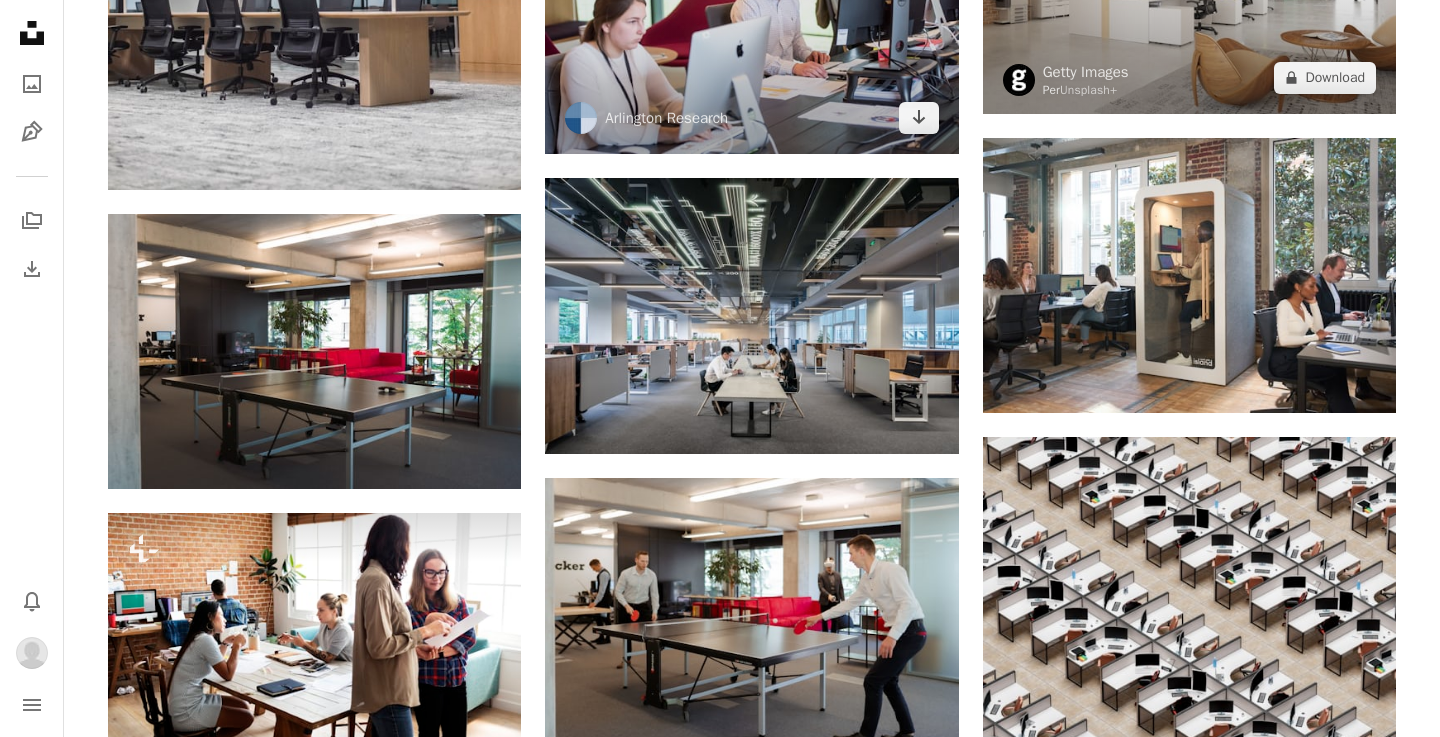 scroll, scrollTop: 1538, scrollLeft: 0, axis: vertical 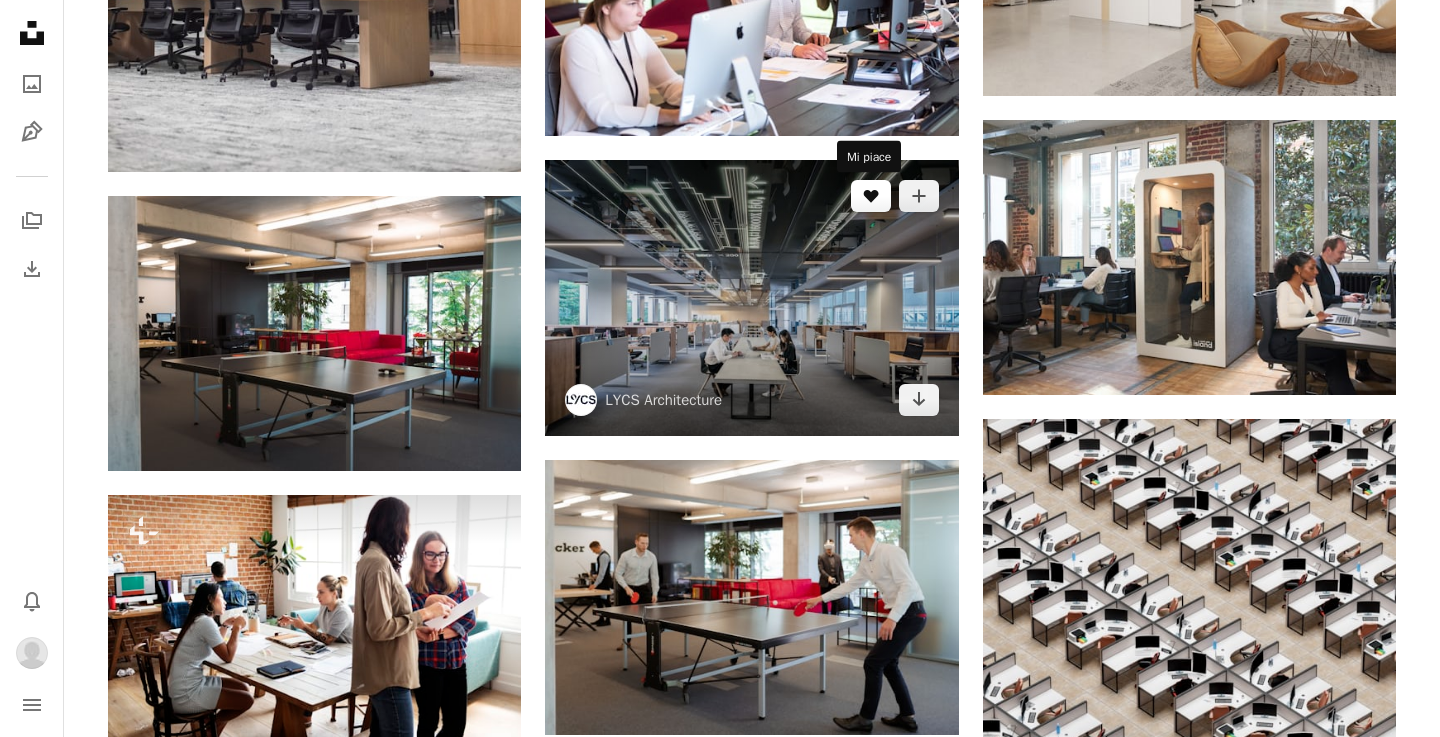 click on "A heart" 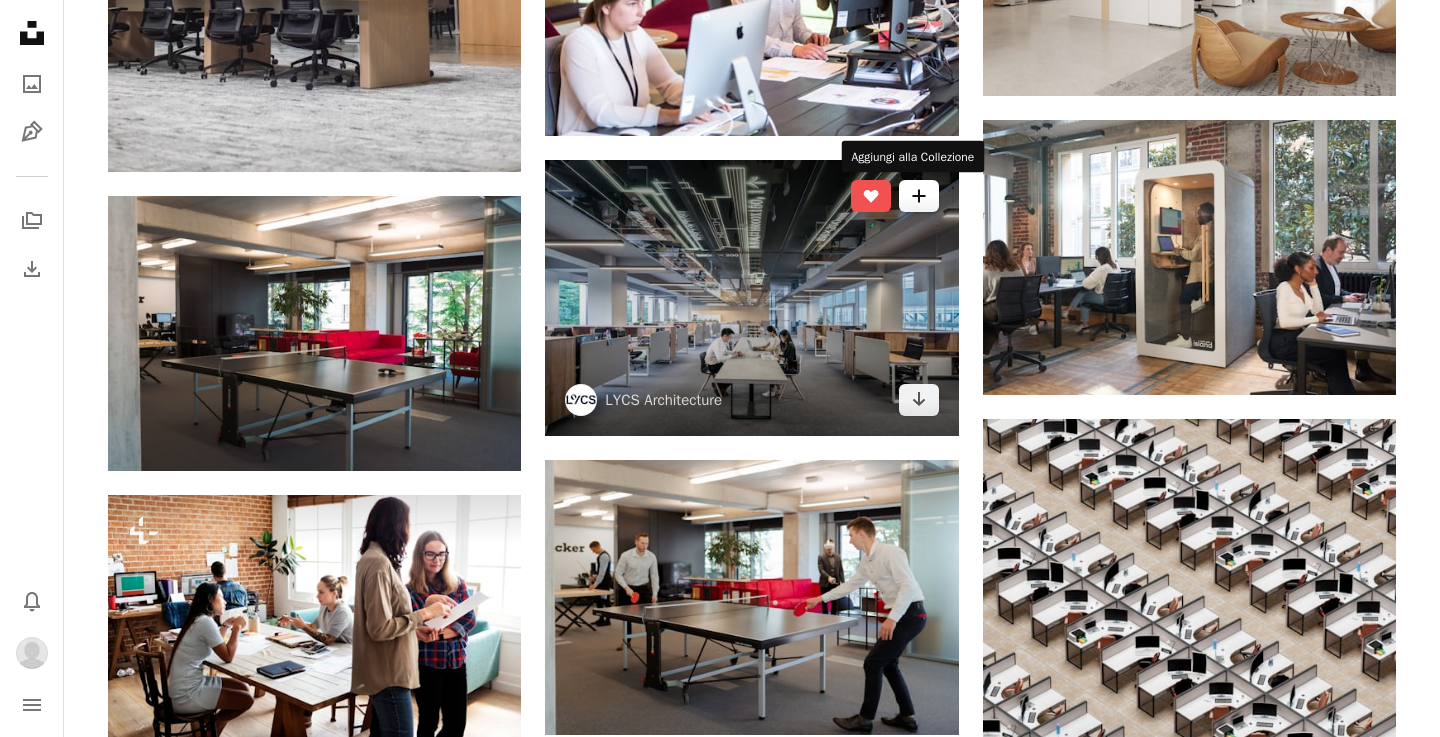 click on "A plus sign" 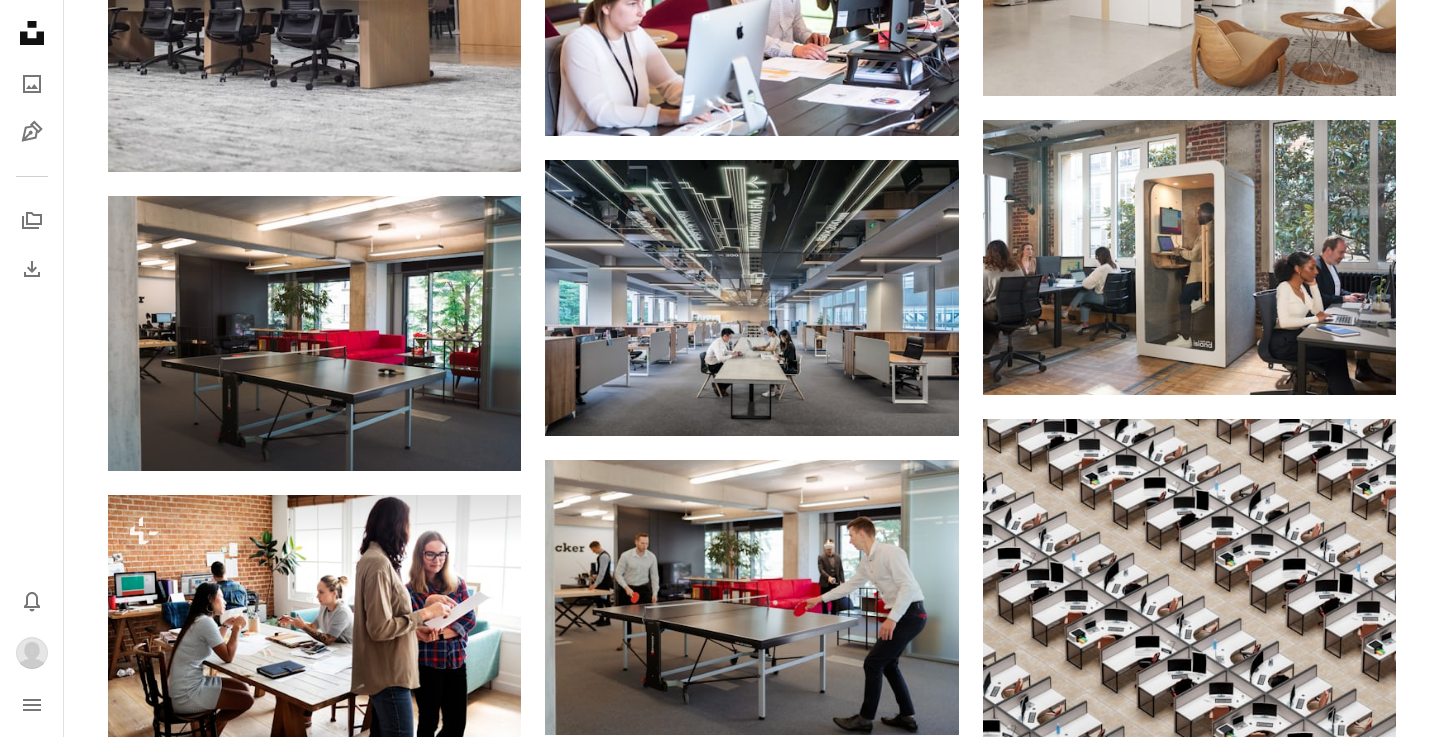 click on "A lock Offices" at bounding box center [875, 2866] 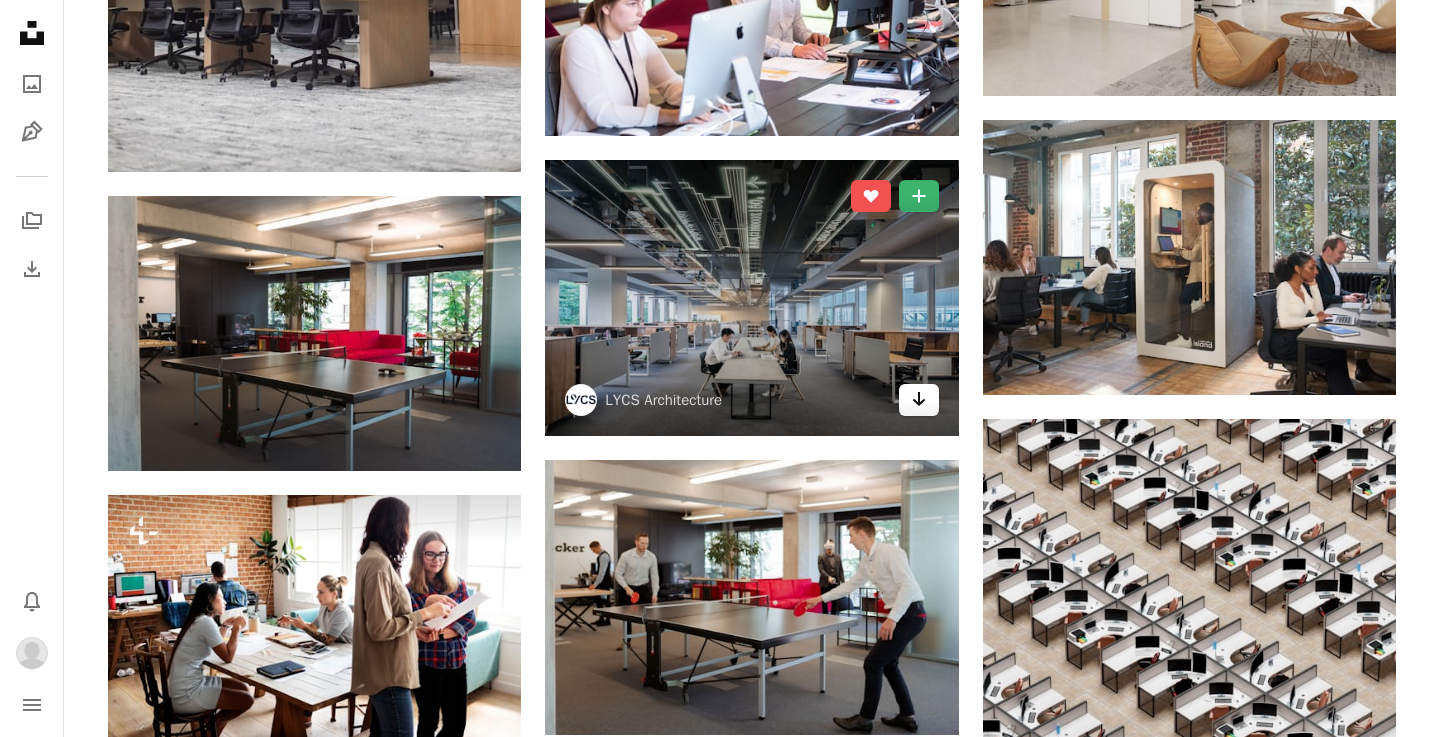click on "Arrow pointing down" at bounding box center [919, 400] 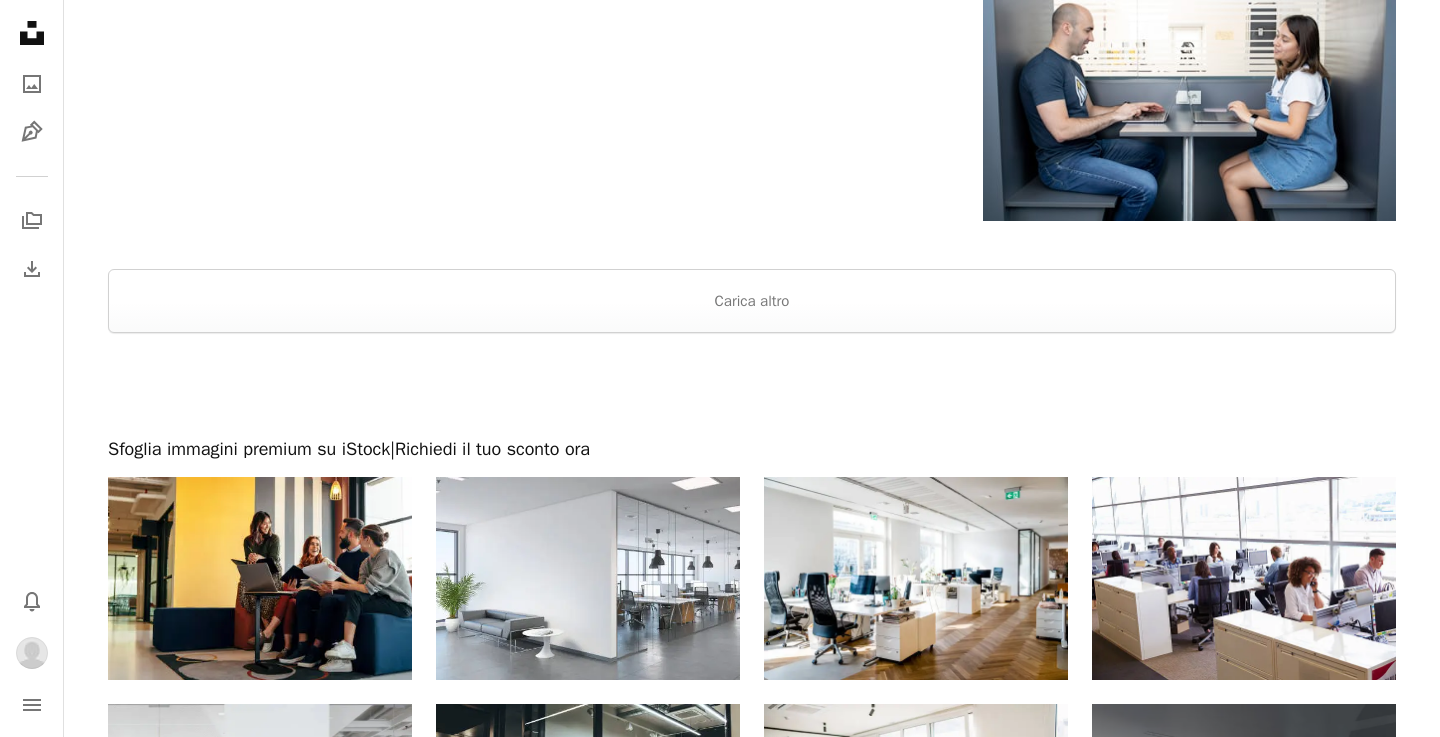 scroll, scrollTop: 3082, scrollLeft: 0, axis: vertical 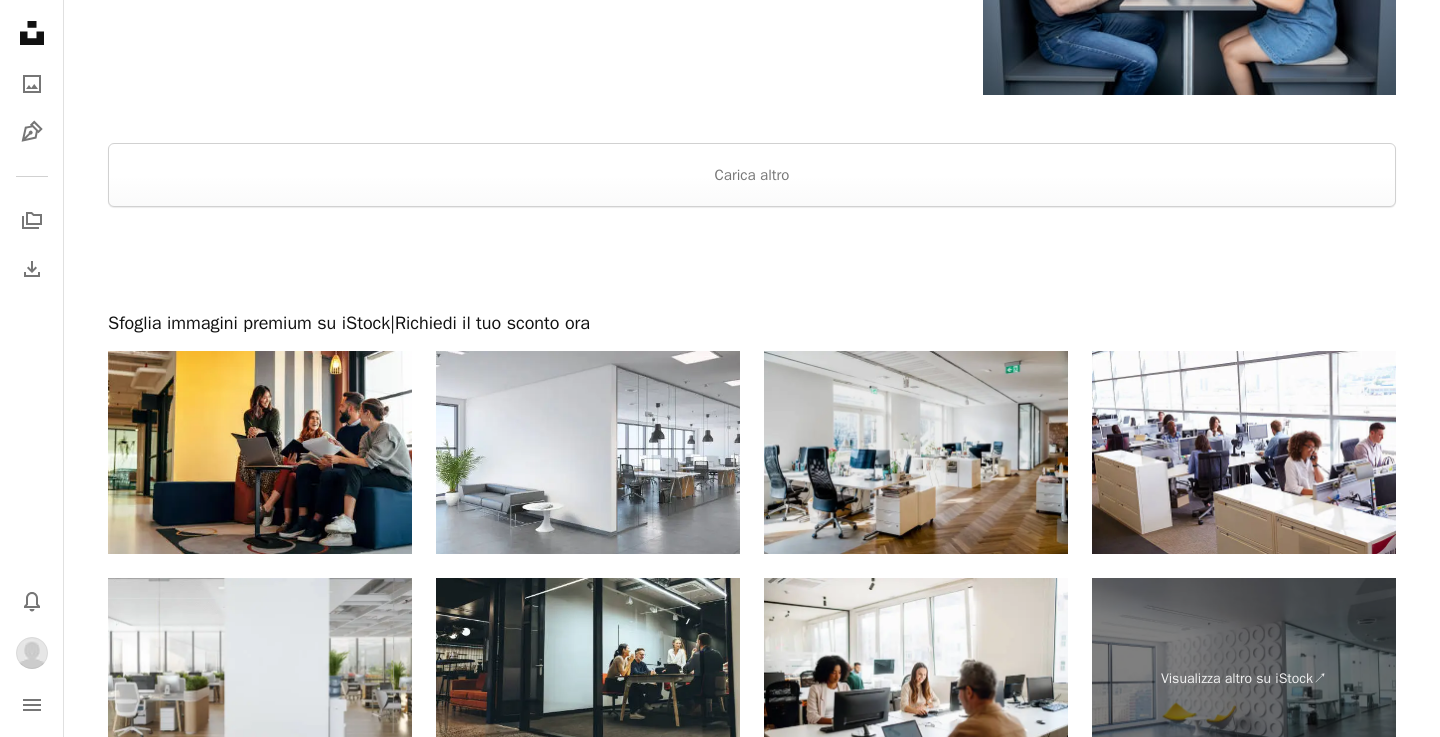 click at bounding box center [916, 452] 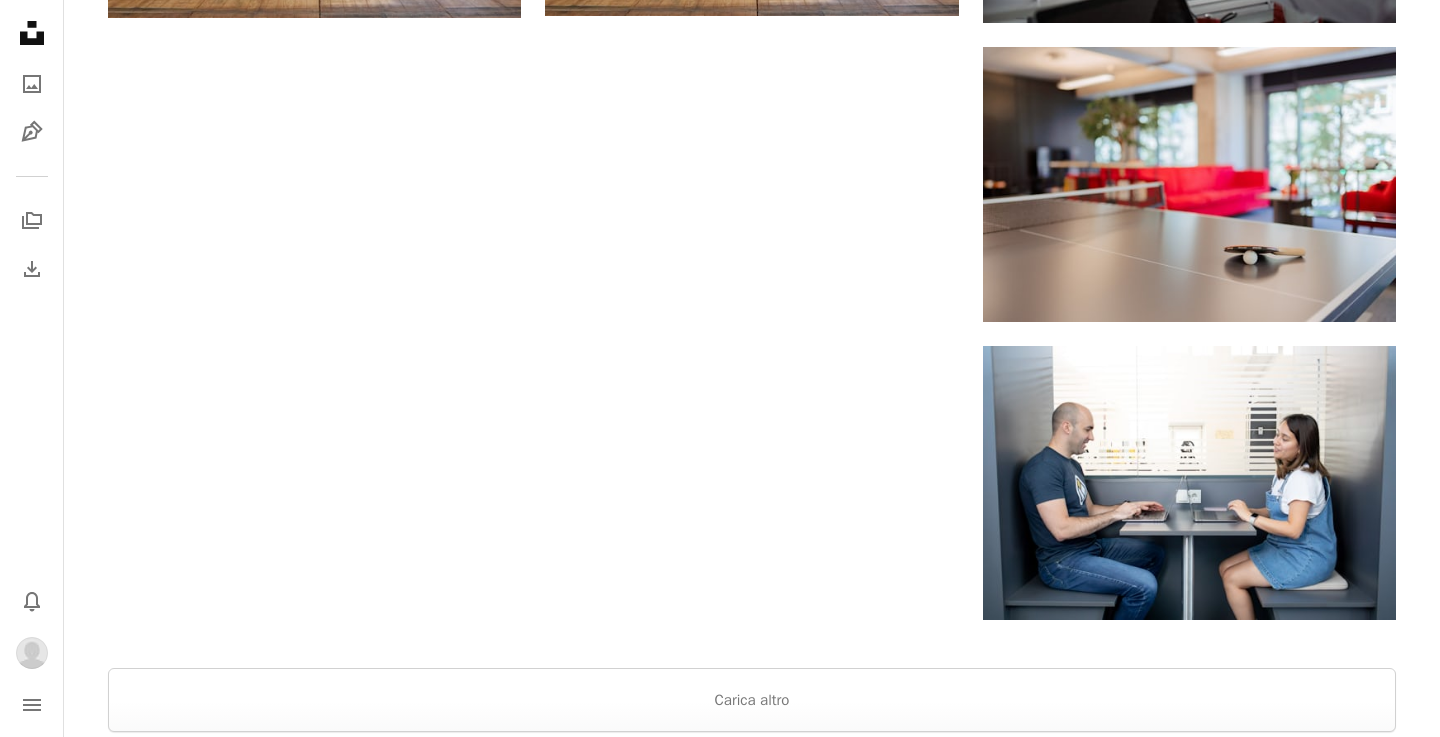 scroll, scrollTop: 2555, scrollLeft: 0, axis: vertical 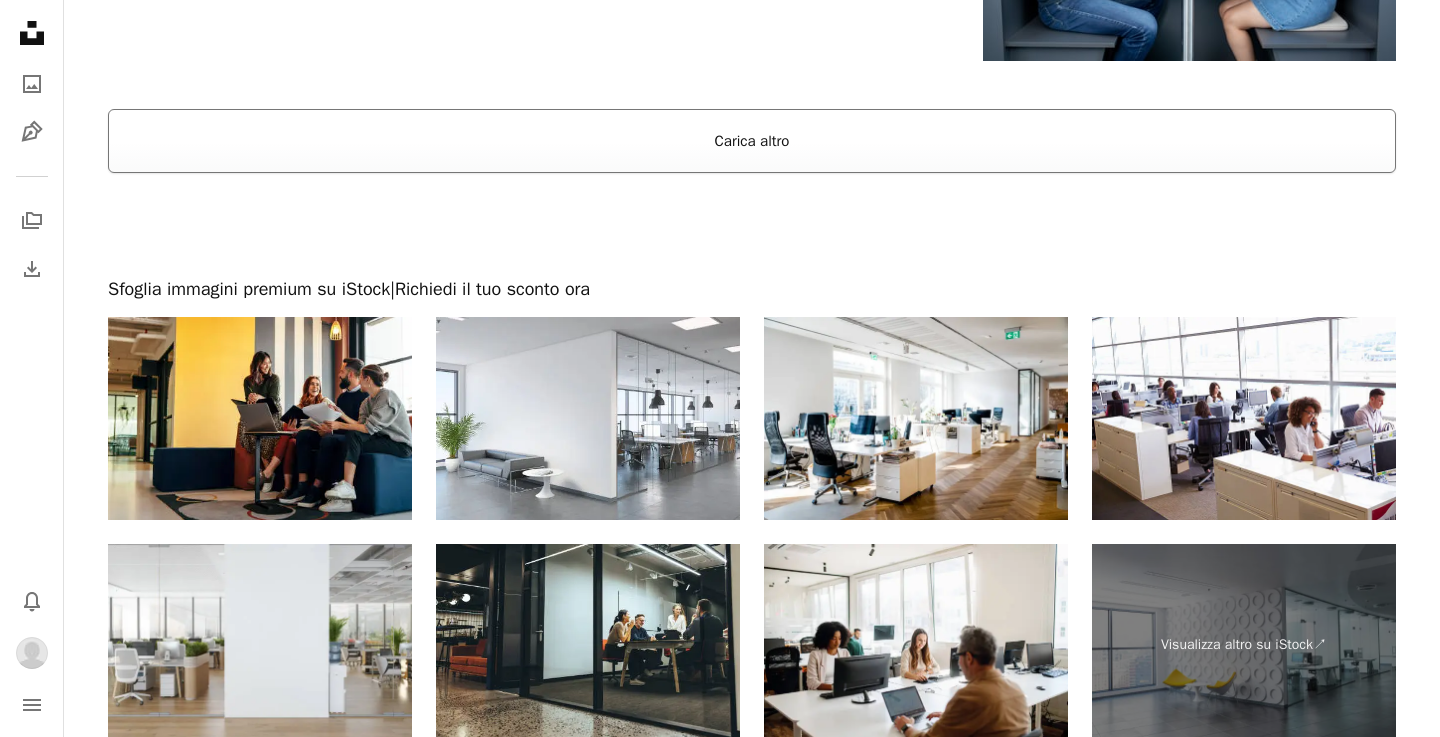 click on "Carica altro" at bounding box center [752, 141] 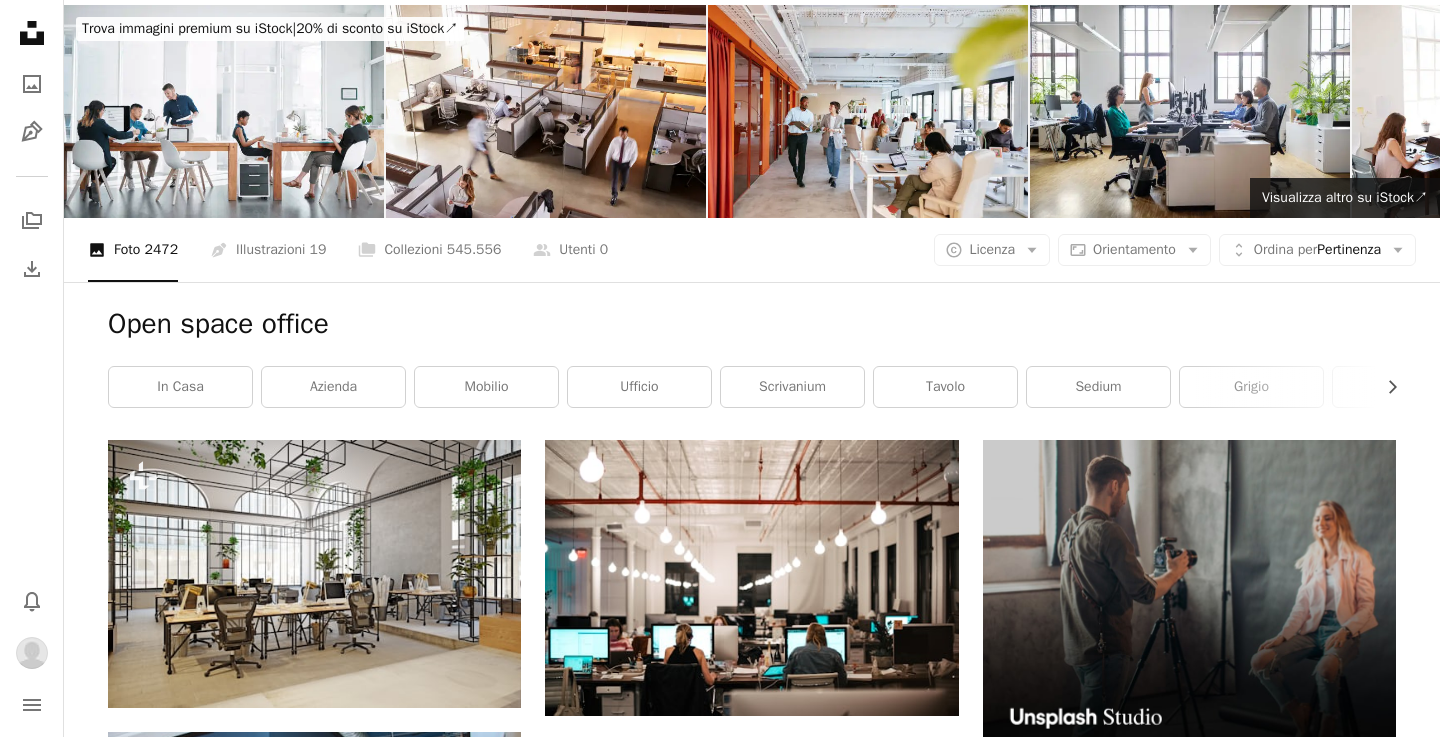 scroll, scrollTop: 0, scrollLeft: 0, axis: both 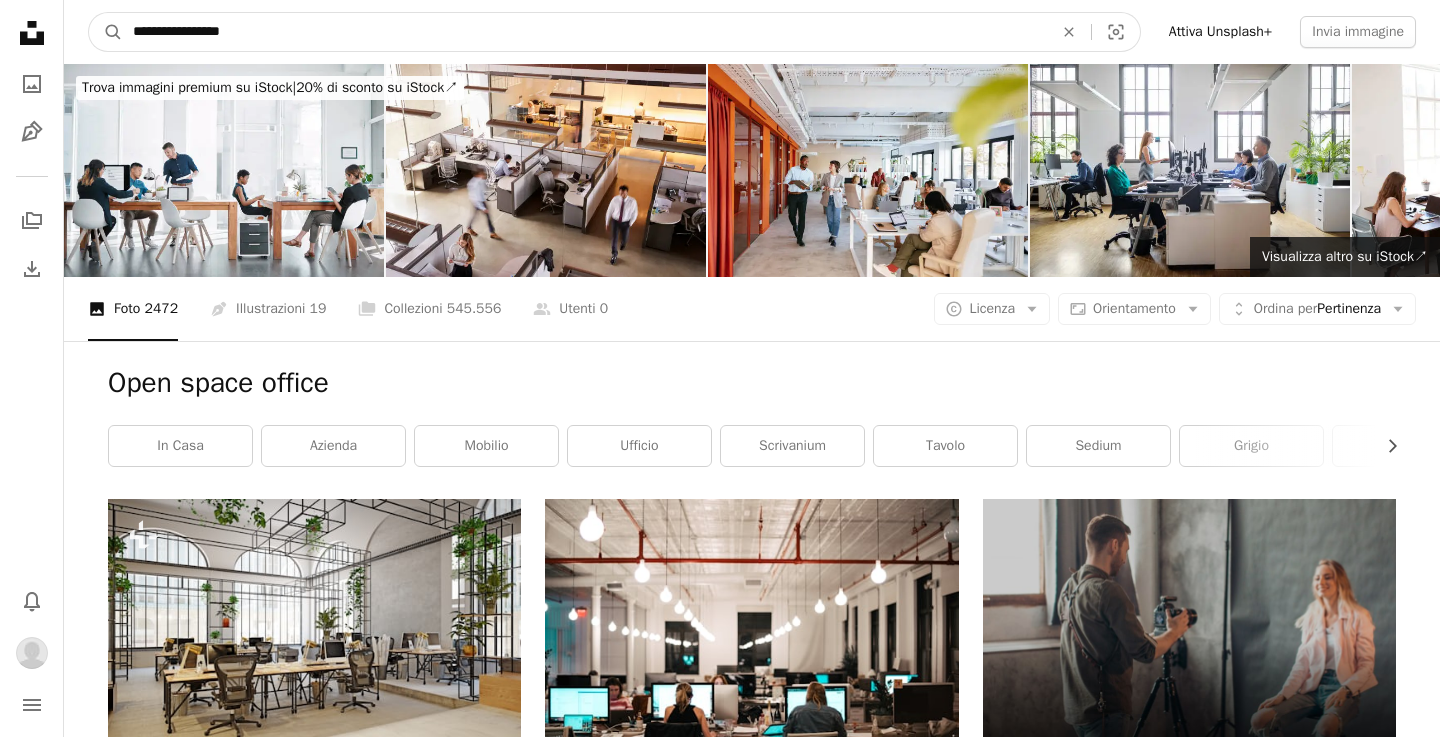 drag, startPoint x: 666, startPoint y: 12, endPoint x: 326, endPoint y: 12, distance: 340 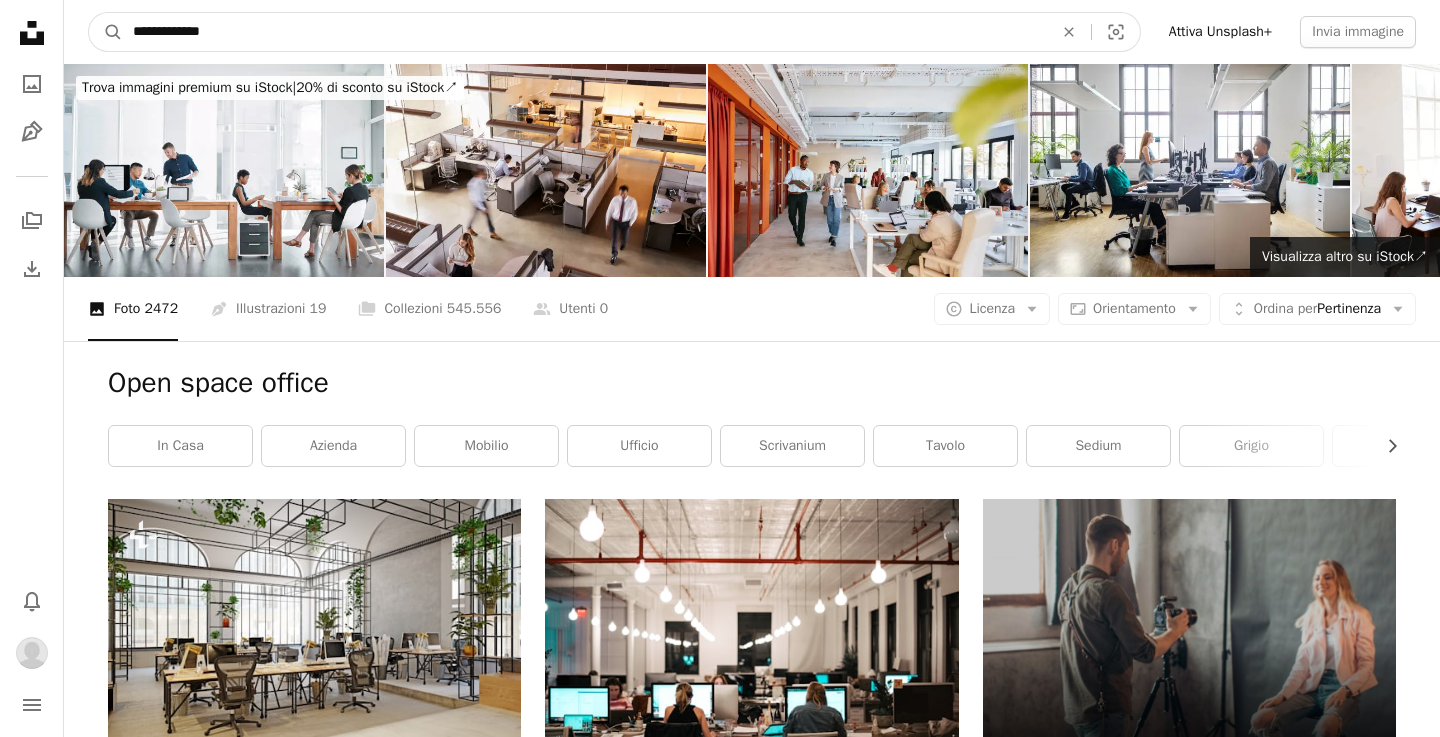 type on "**********" 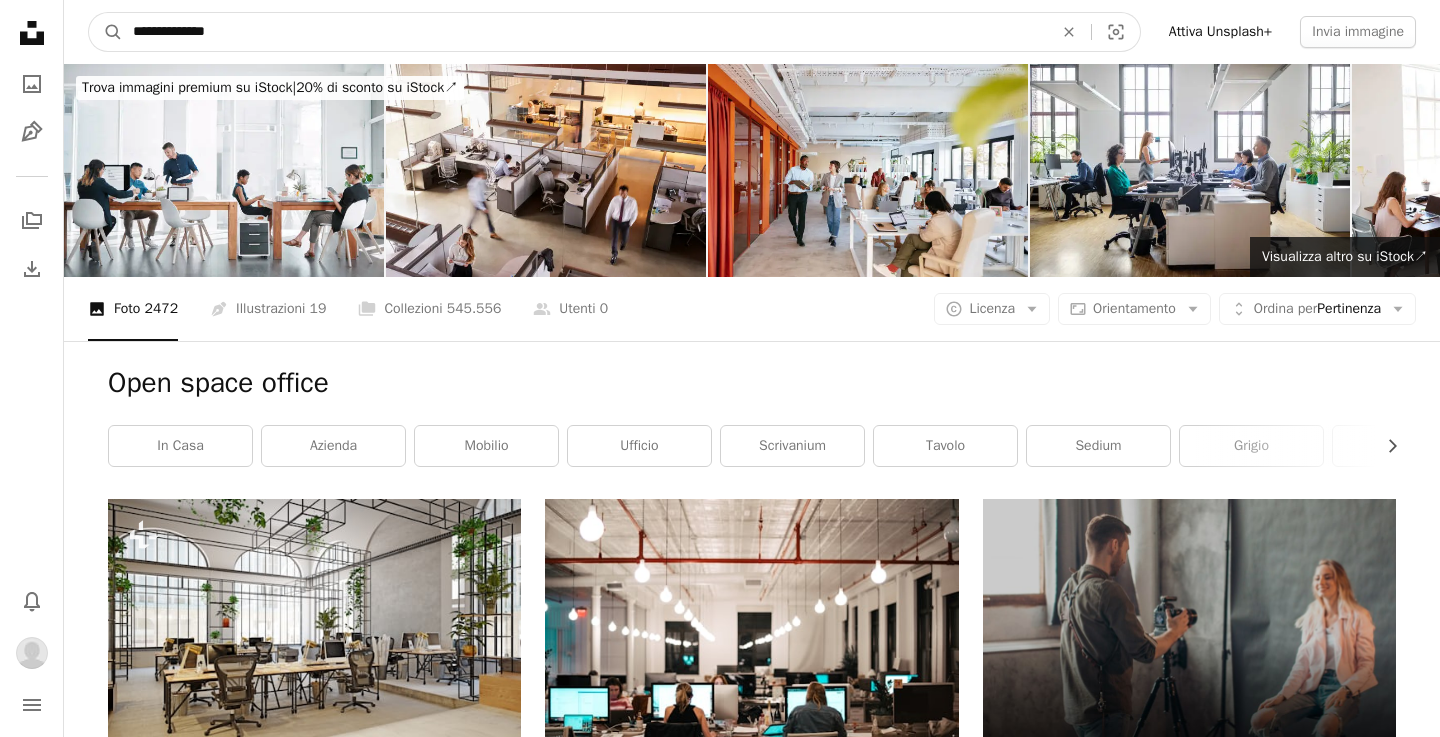 click on "A magnifying glass" at bounding box center (106, 32) 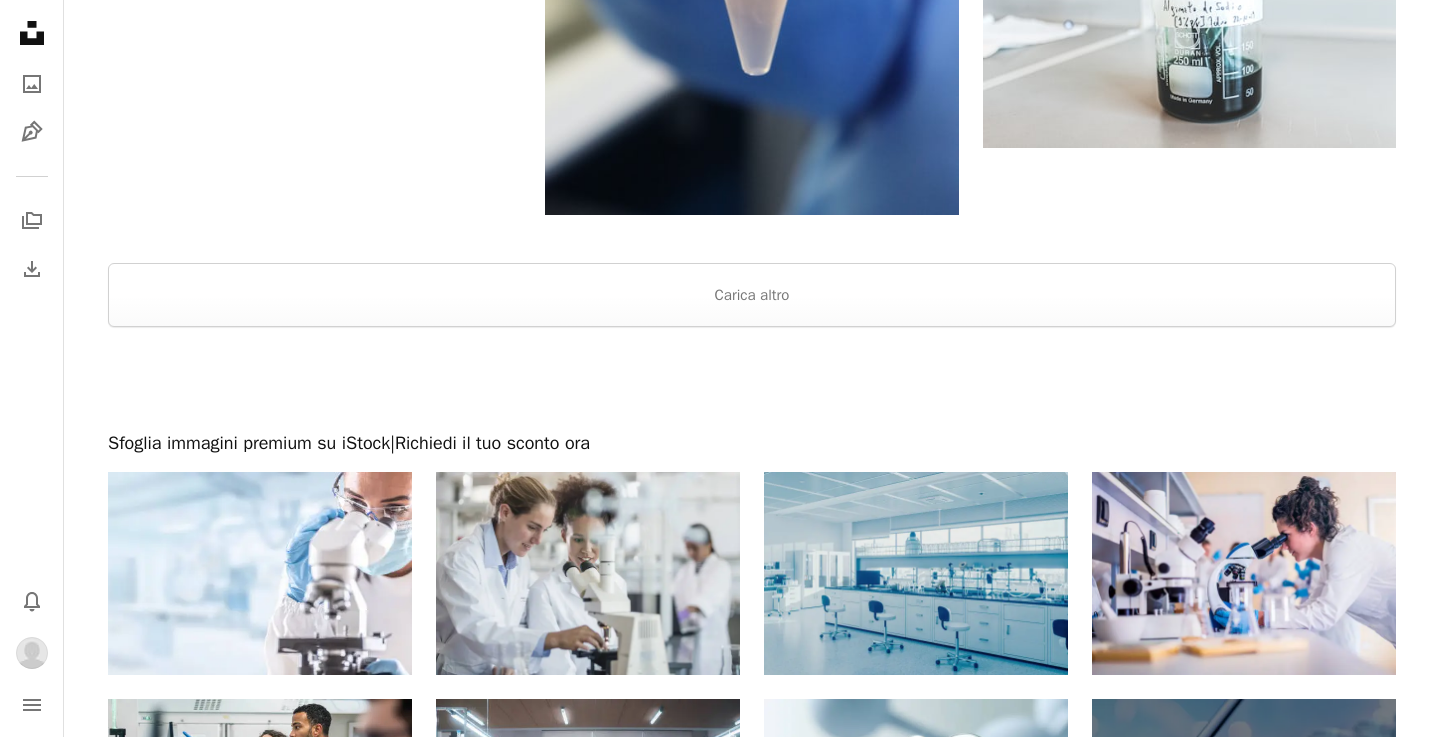 scroll, scrollTop: 2619, scrollLeft: 0, axis: vertical 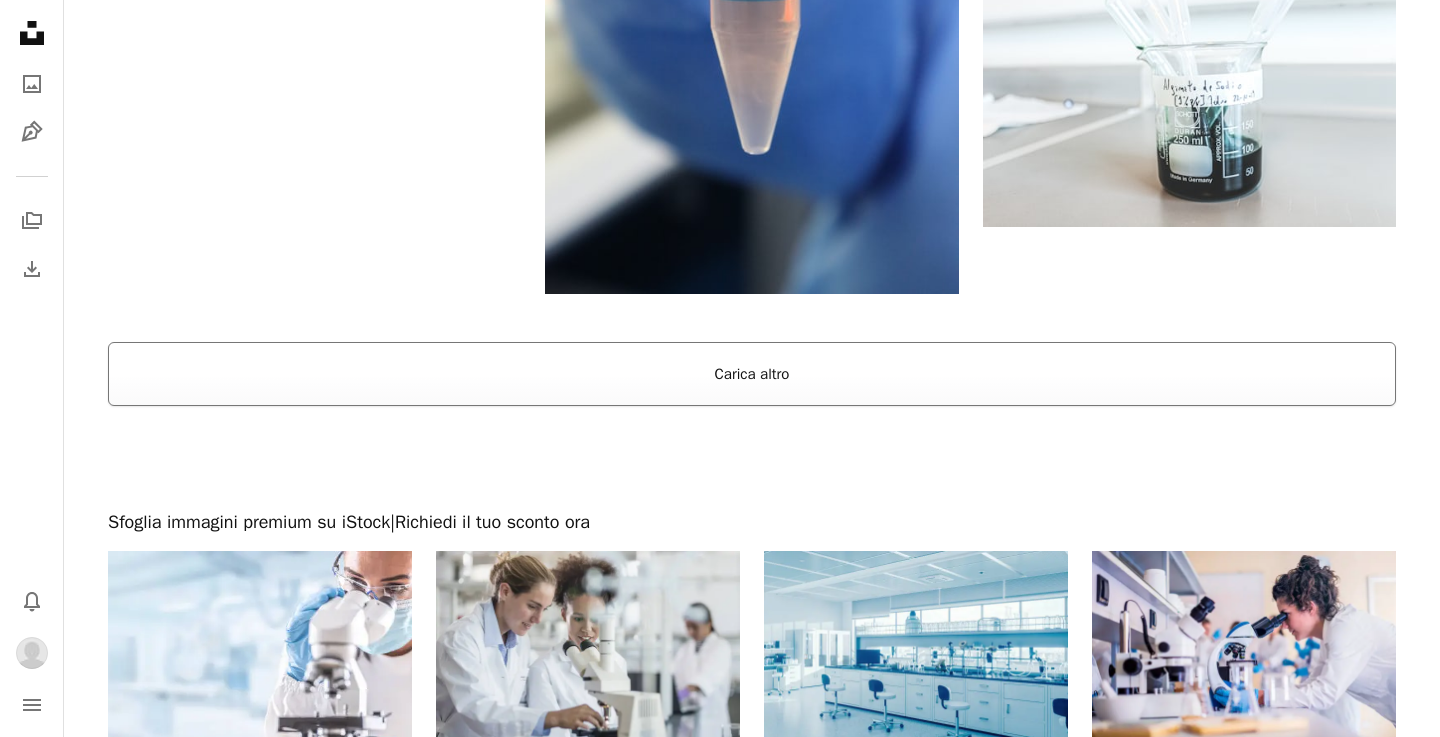 click on "Carica altro" at bounding box center [752, 374] 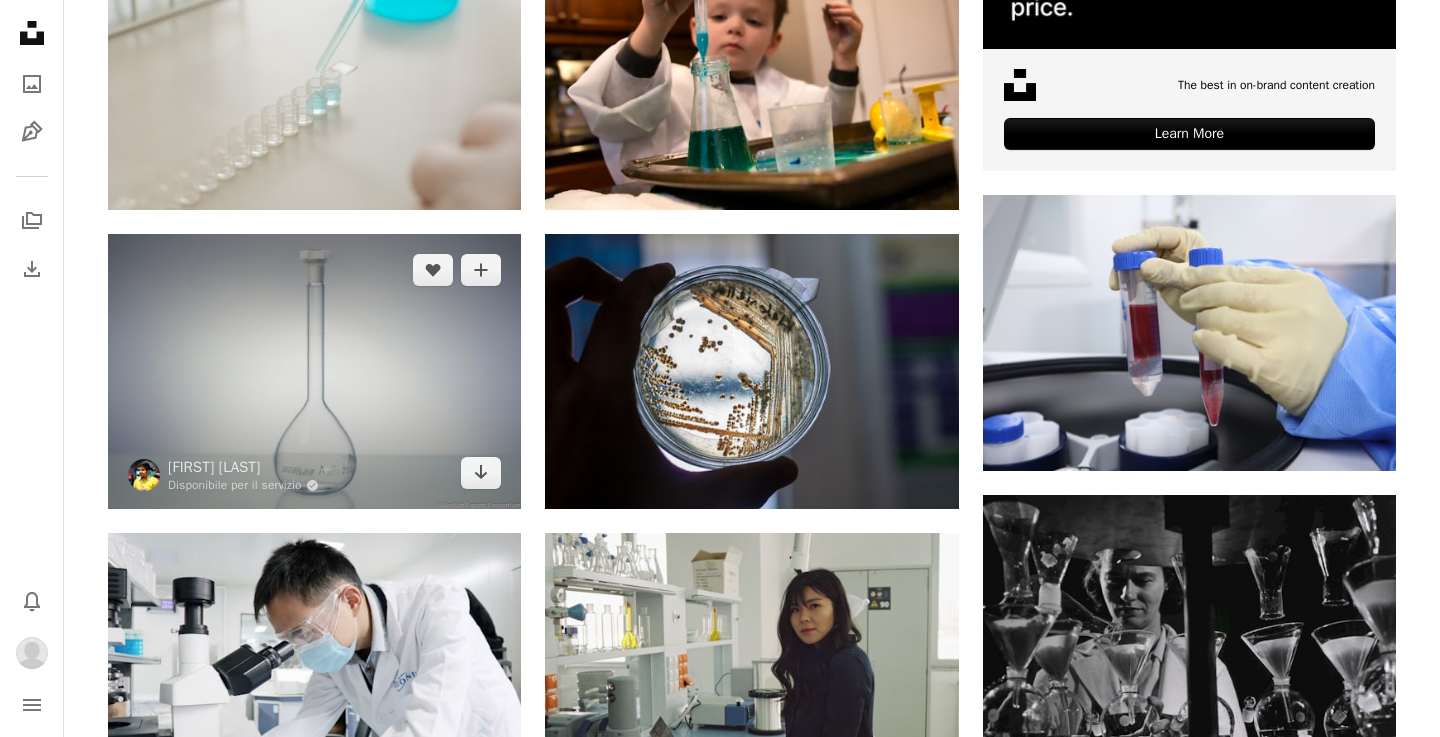scroll, scrollTop: 0, scrollLeft: 0, axis: both 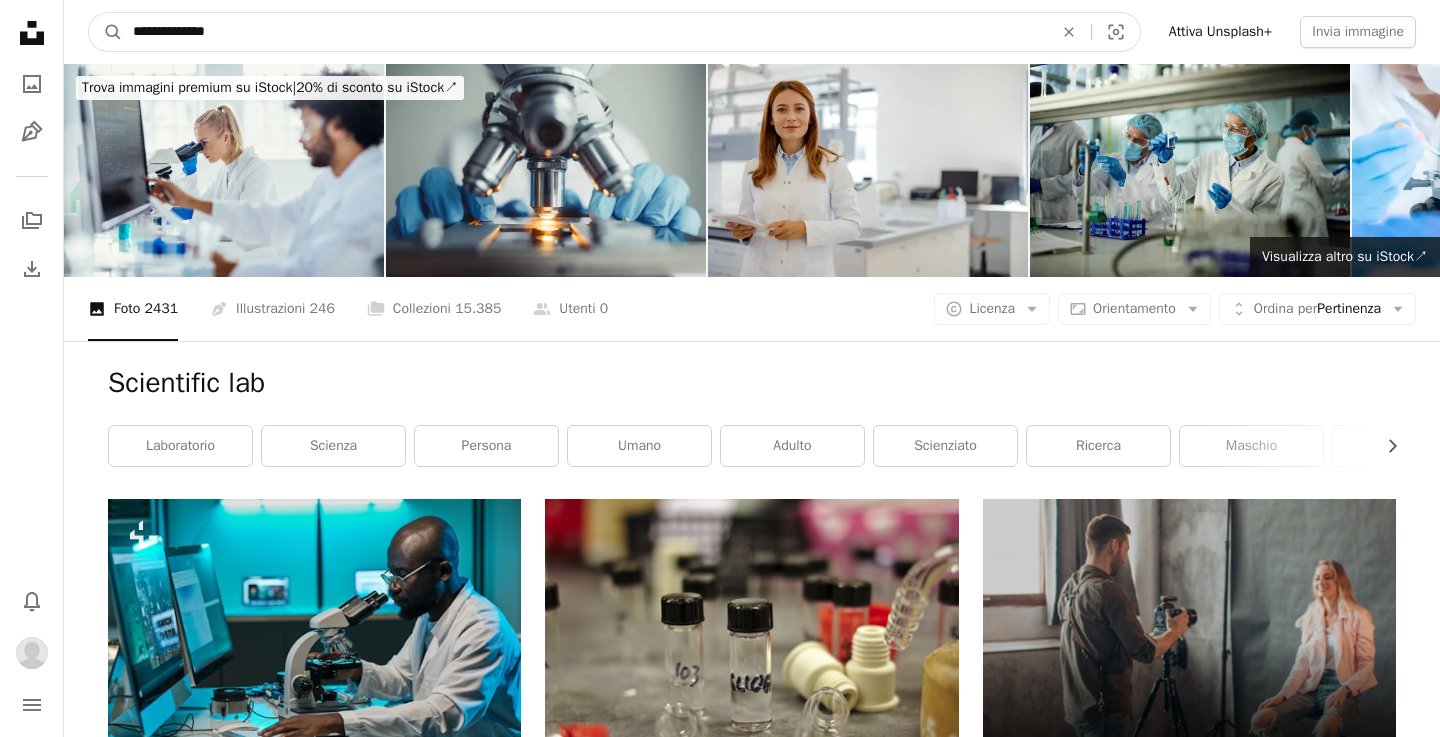click on "**********" at bounding box center (585, 32) 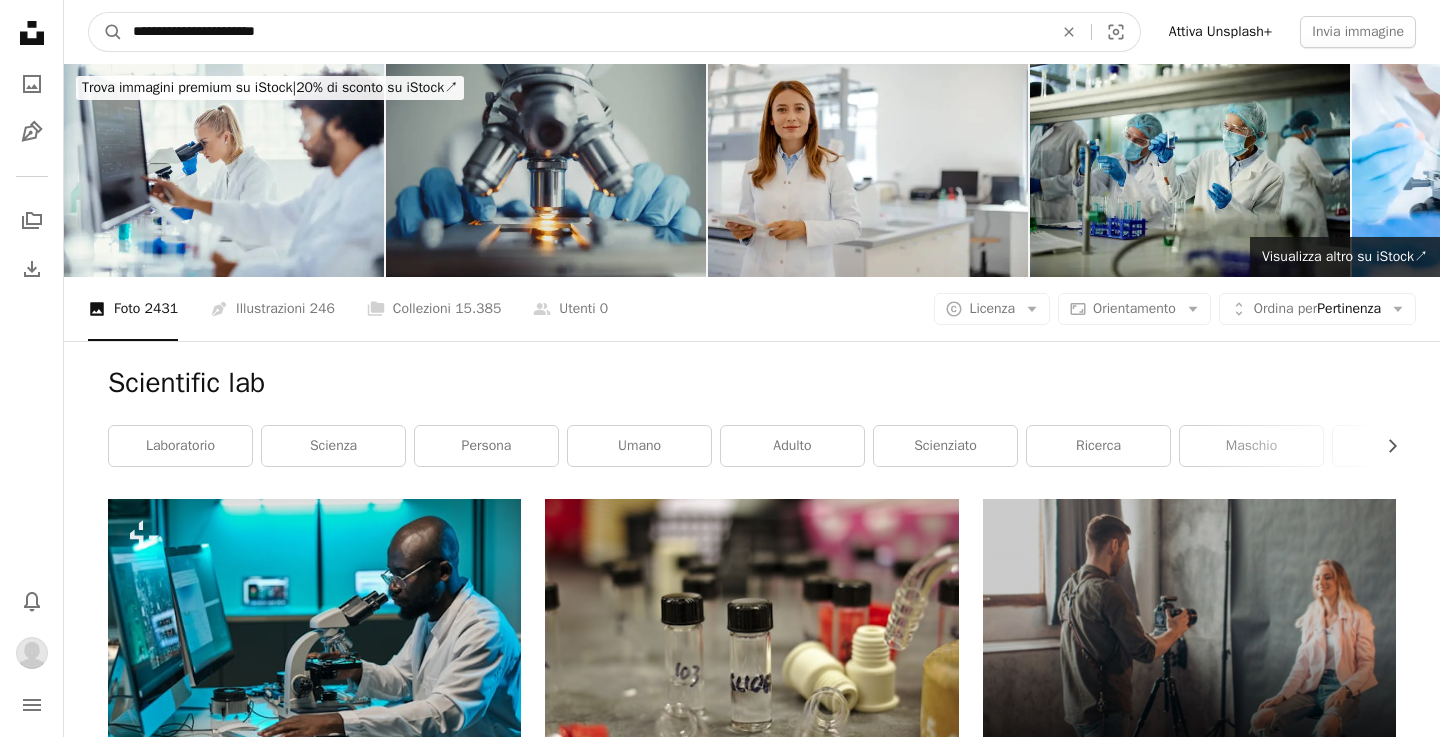 type on "**********" 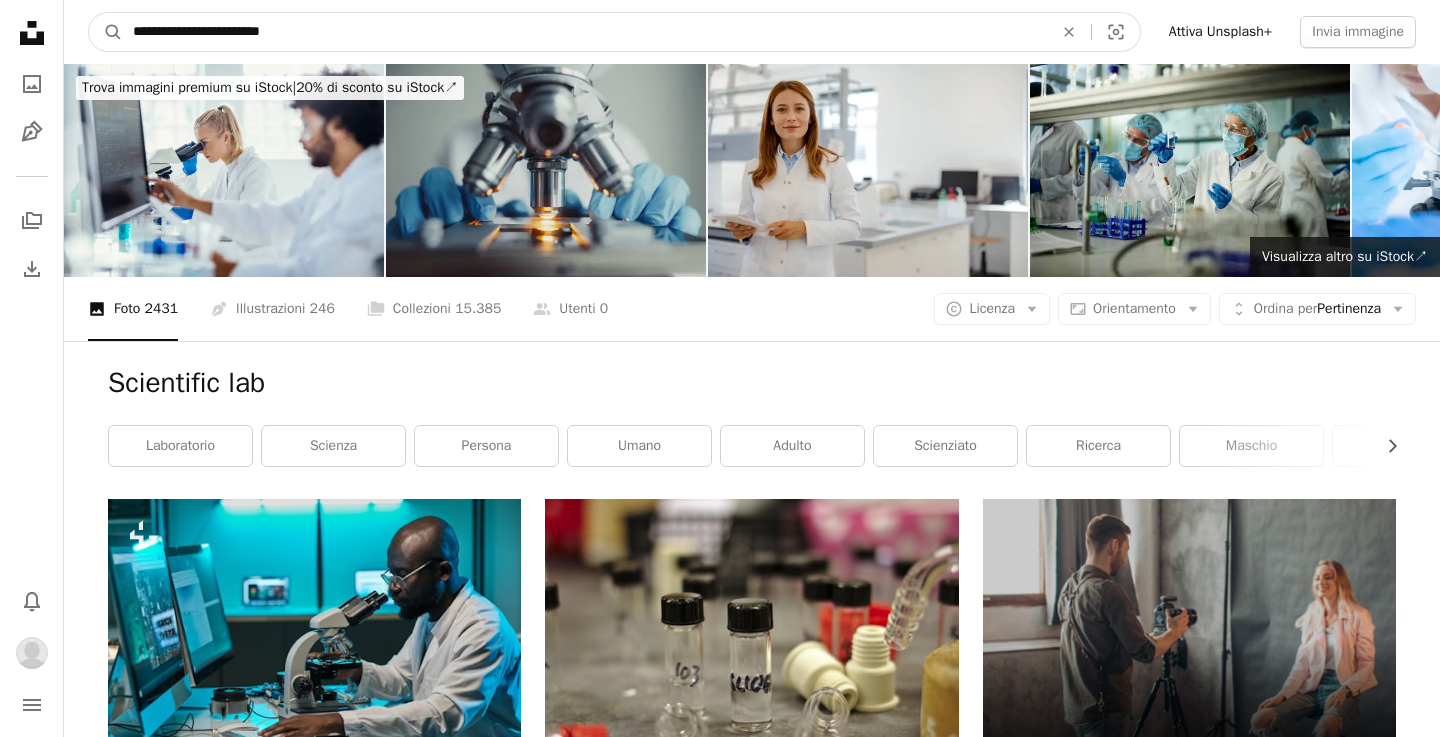 click on "A magnifying glass" at bounding box center [106, 32] 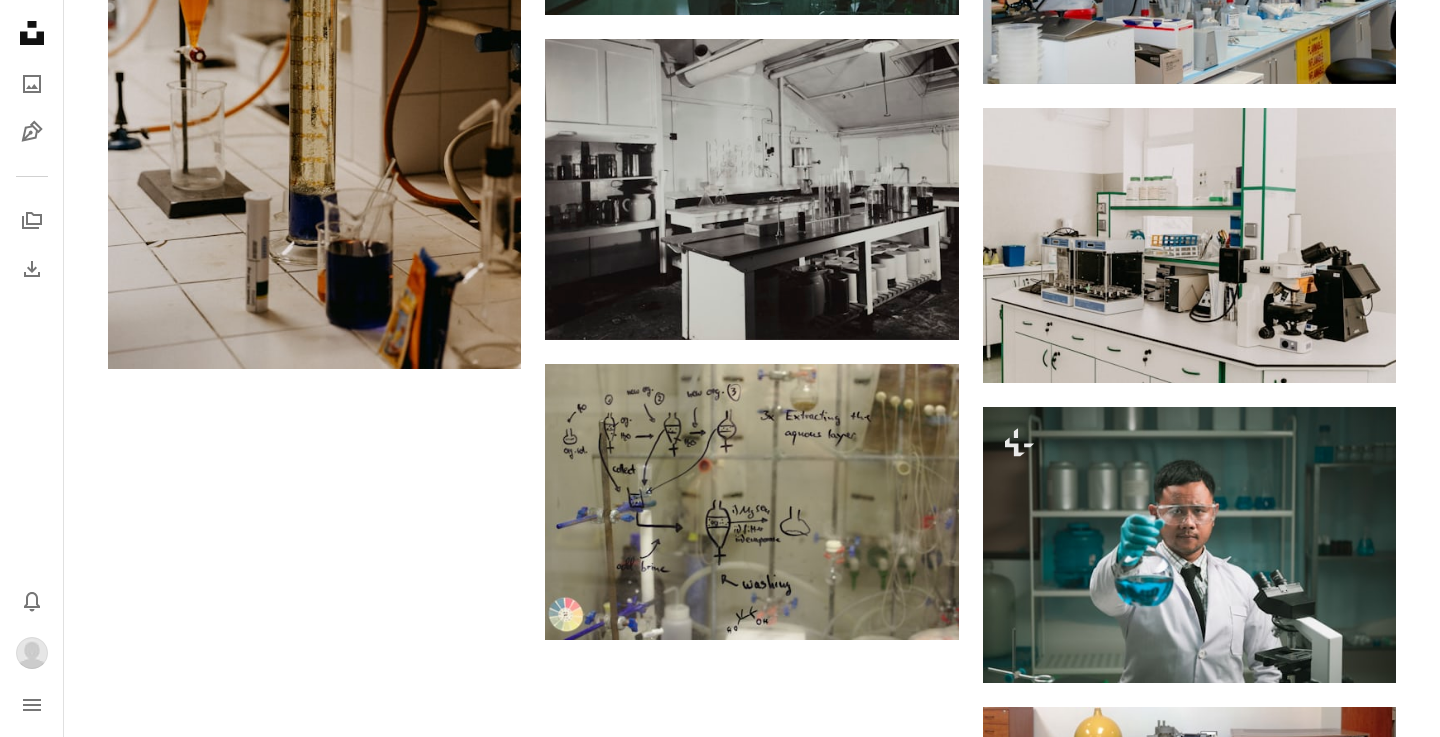 scroll, scrollTop: 2375, scrollLeft: 0, axis: vertical 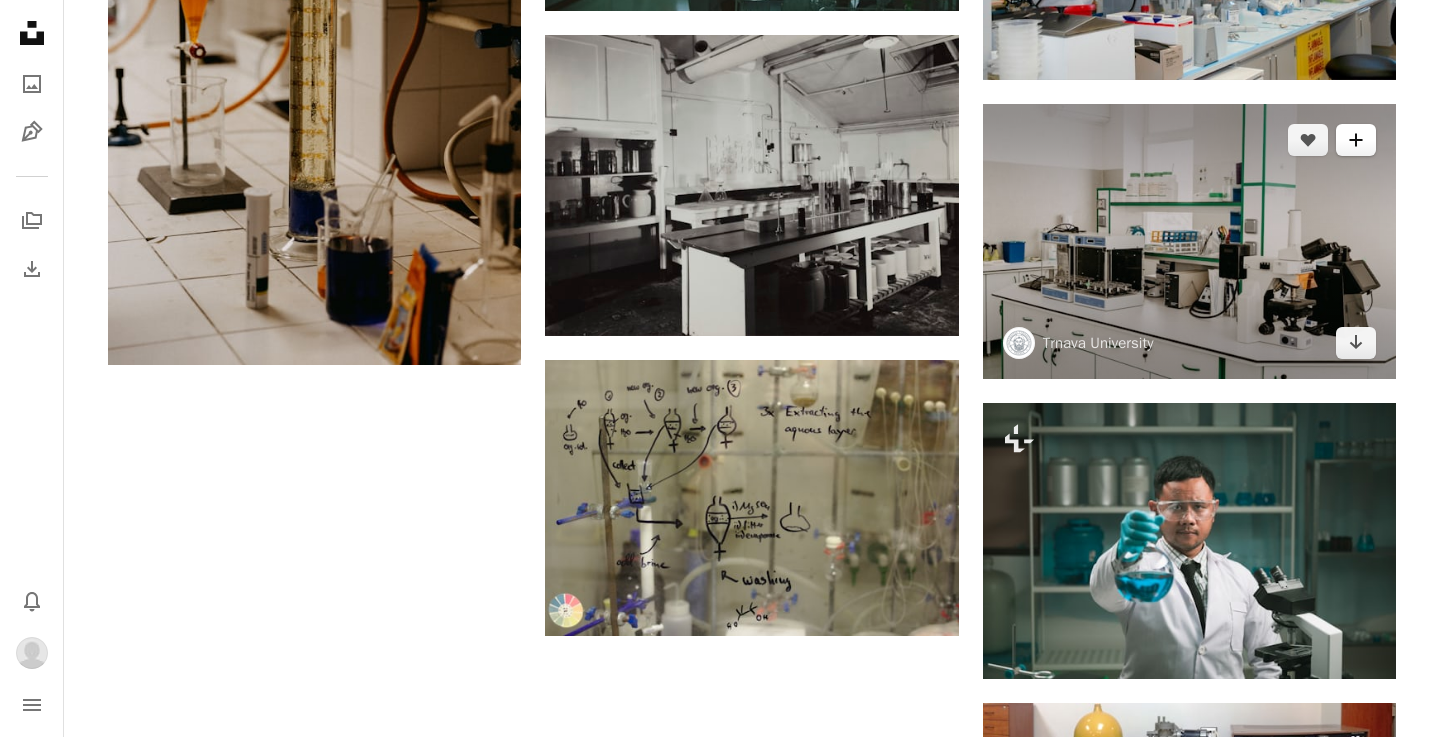 click on "A plus sign" at bounding box center (1356, 140) 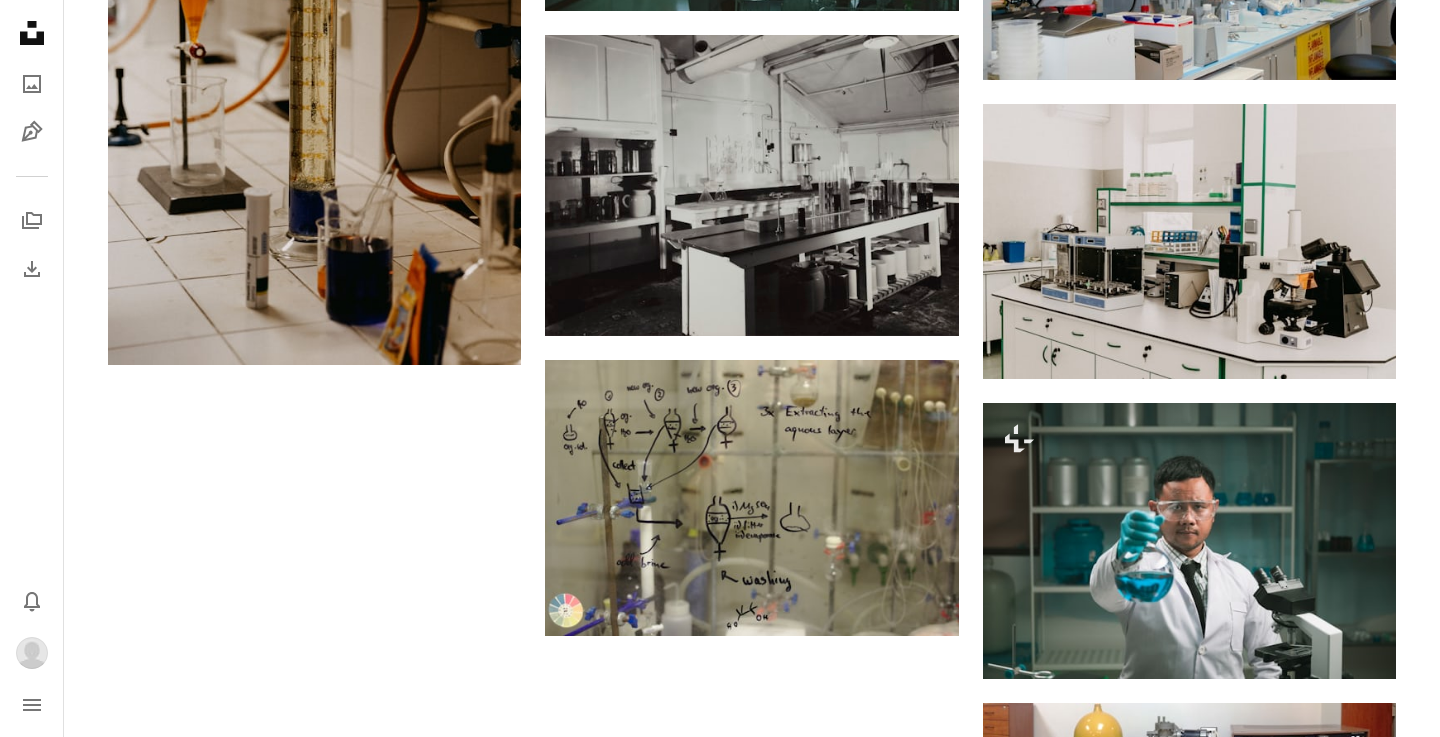 click on "Crea una nuova collezione" at bounding box center (886, 2045) 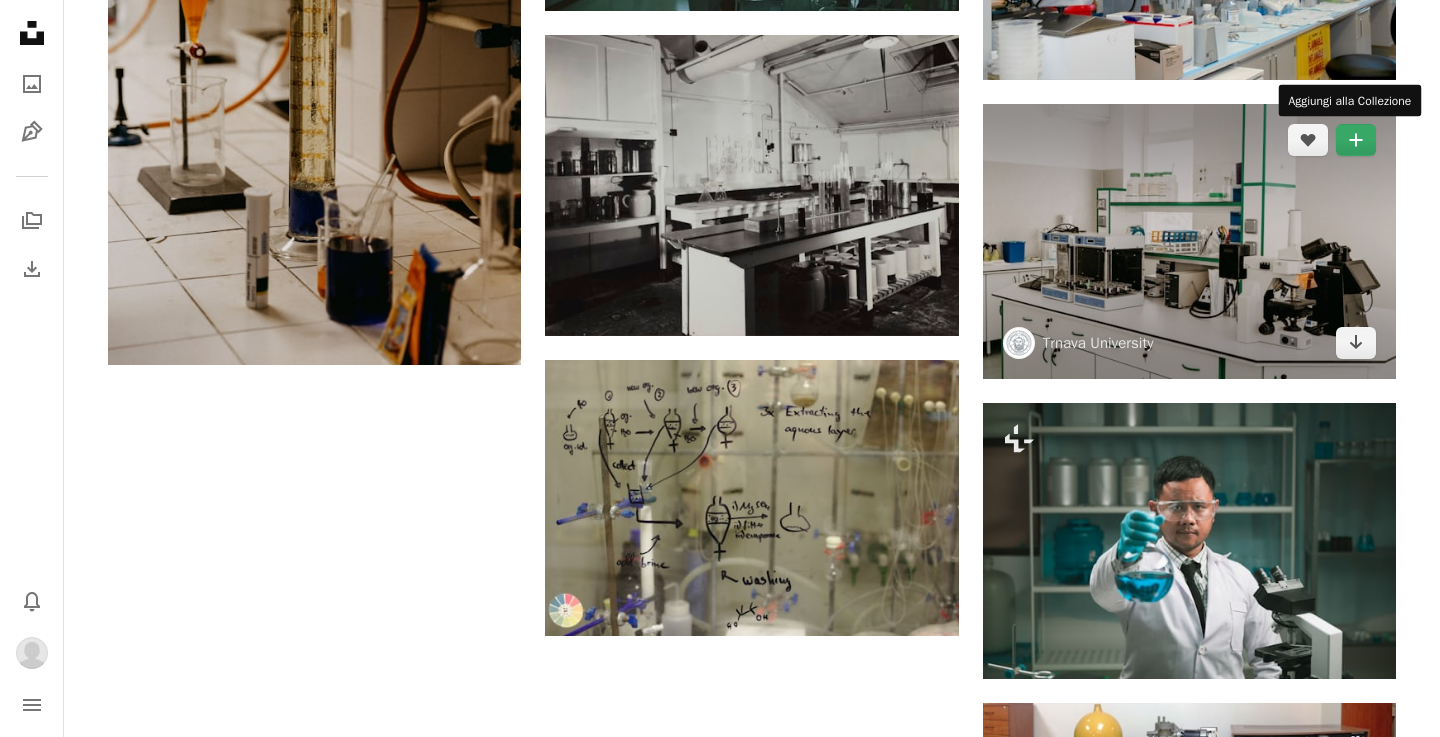 click on "A plus sign" at bounding box center (1356, 140) 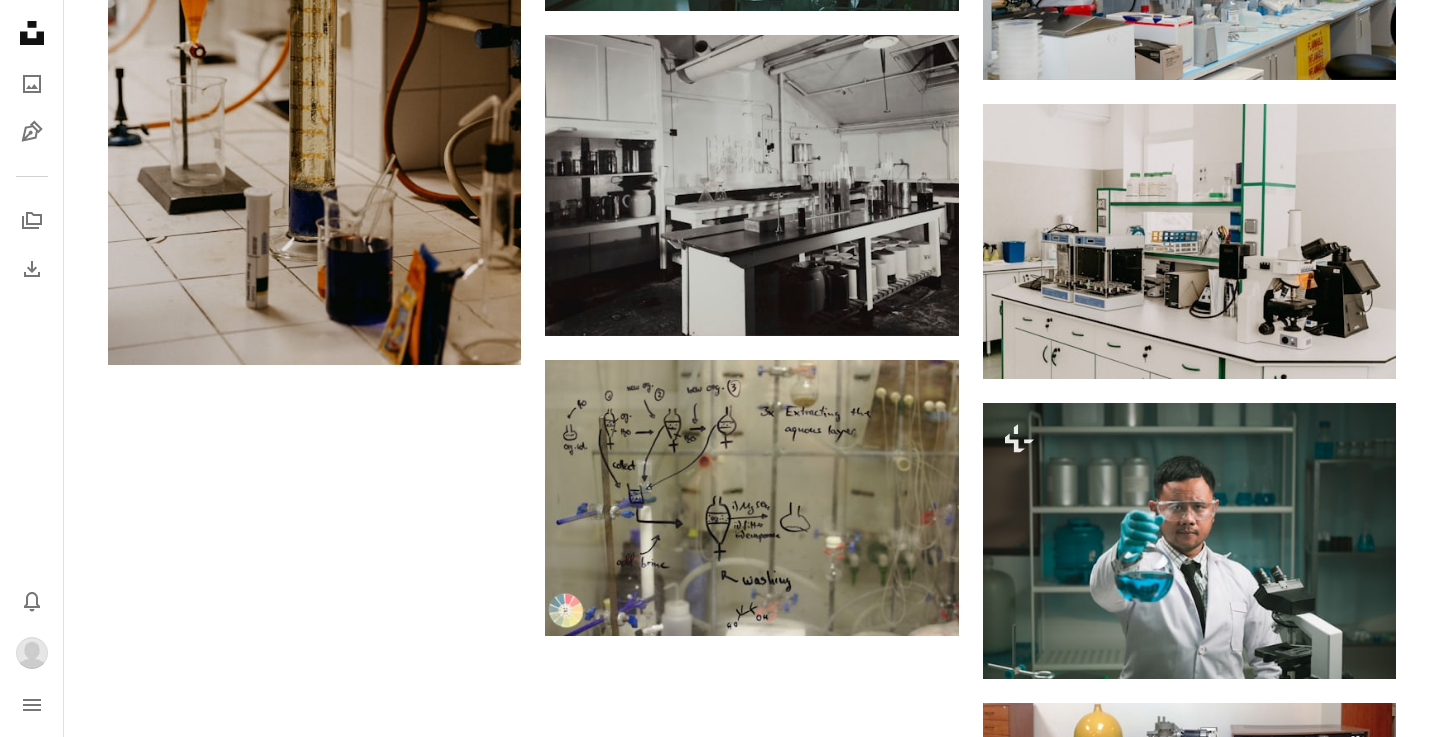 click on "An X shape Aggiungi alla Collezione Crea una nuova collezione A checkmark A minus sign 1 foto labs A checkmark A plus sign 2 foto A lock Offices Crea una nuova collezione Nome 60 Descrizione  (facoltativa) 250 Rendi privata la collezione A lock Annulla Crea una collezione" at bounding box center (720, 2203) 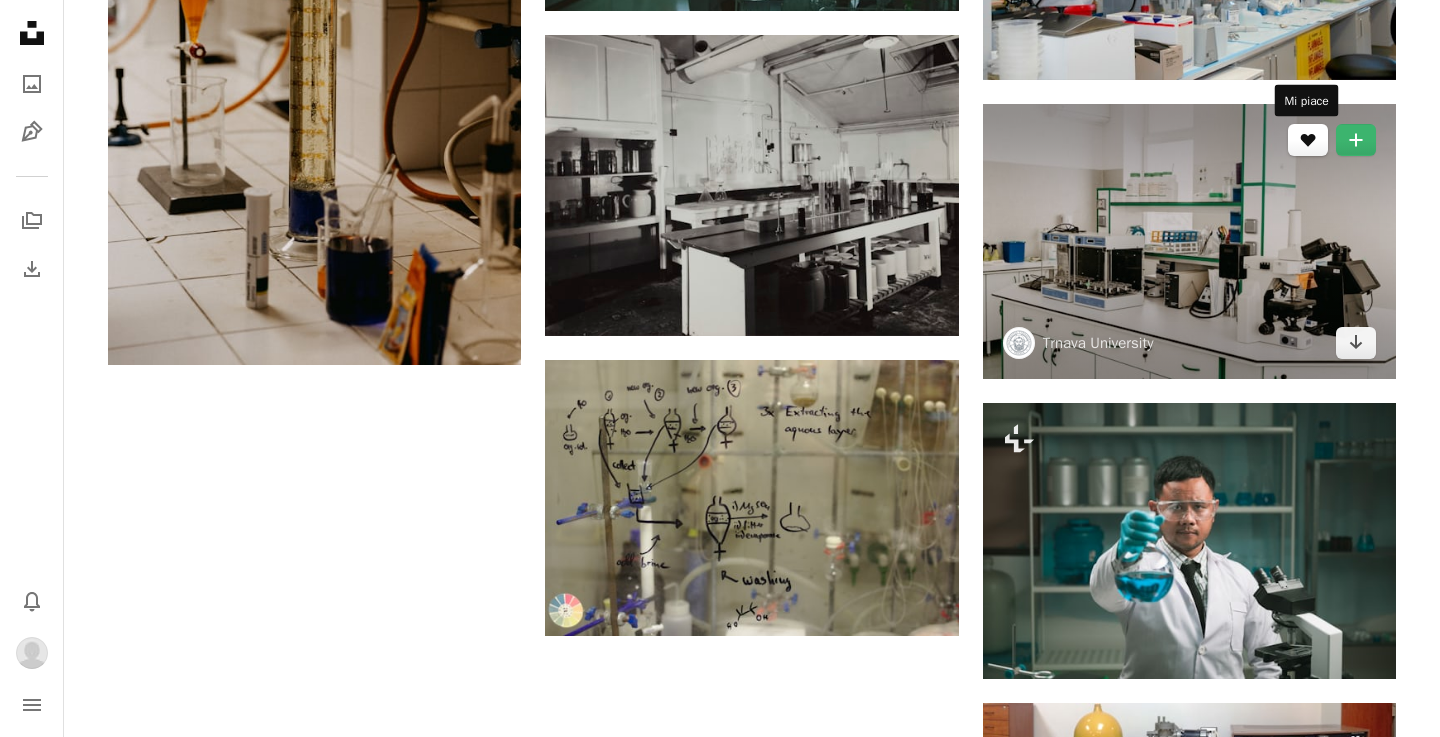 click on "A heart" at bounding box center (1308, 140) 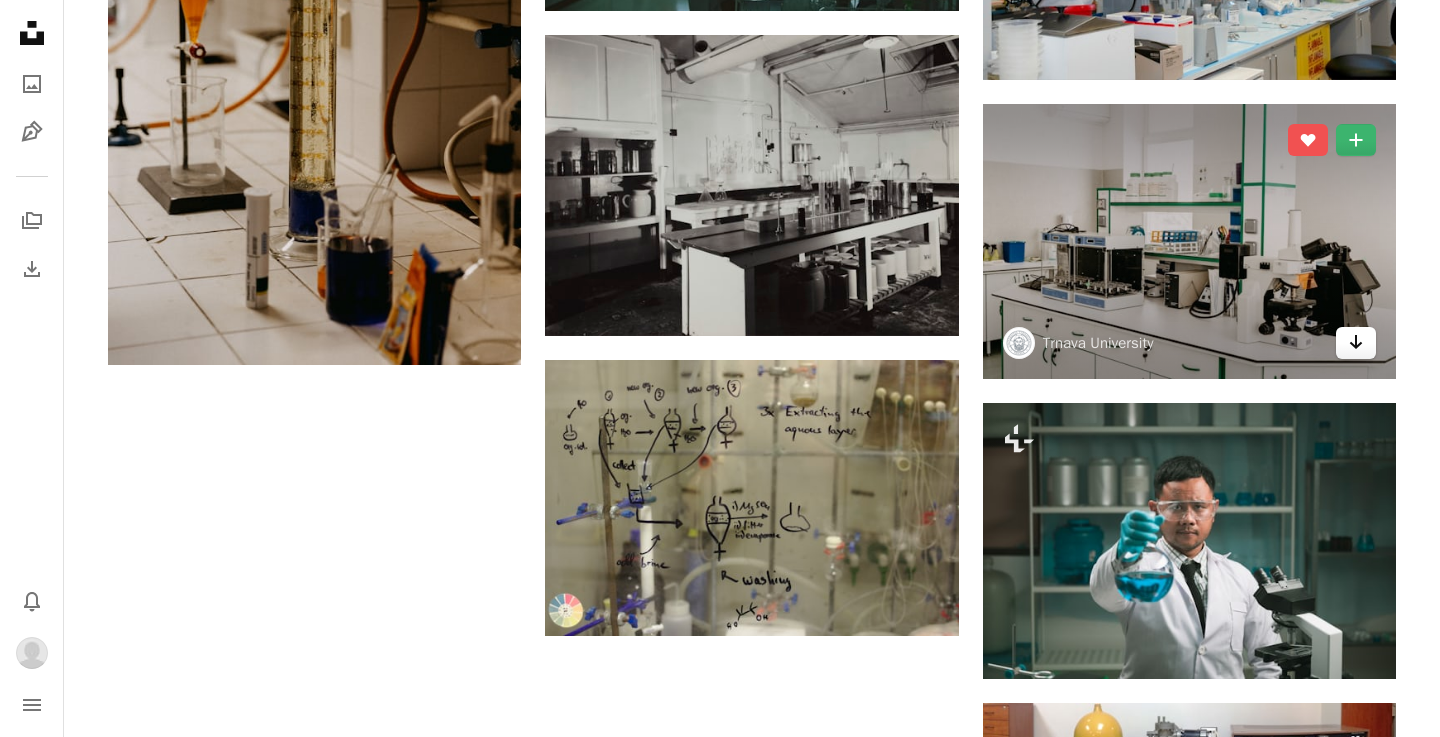 click on "Arrow pointing down" at bounding box center (1356, 343) 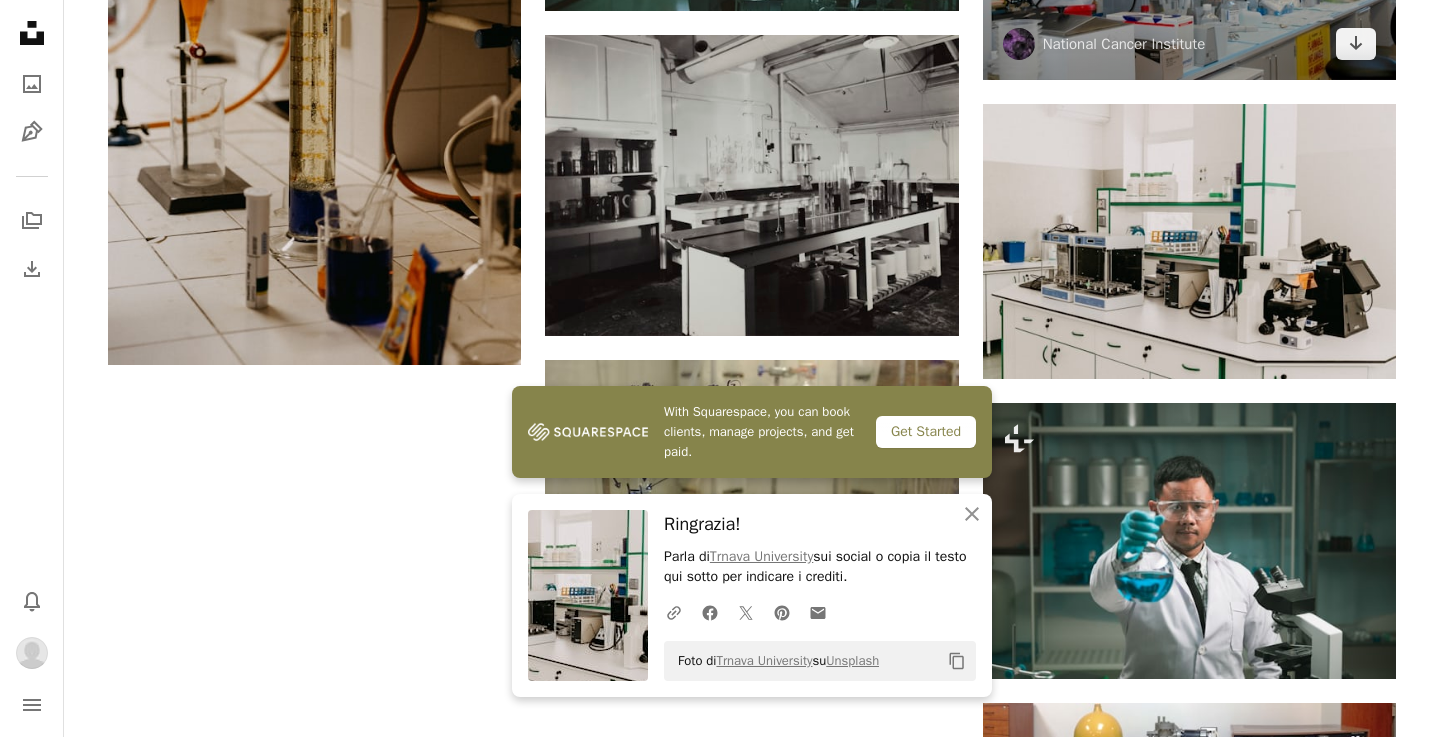 click on "A heart A plus sign National Cancer Institute Arrow pointing down" at bounding box center (1189, -83) 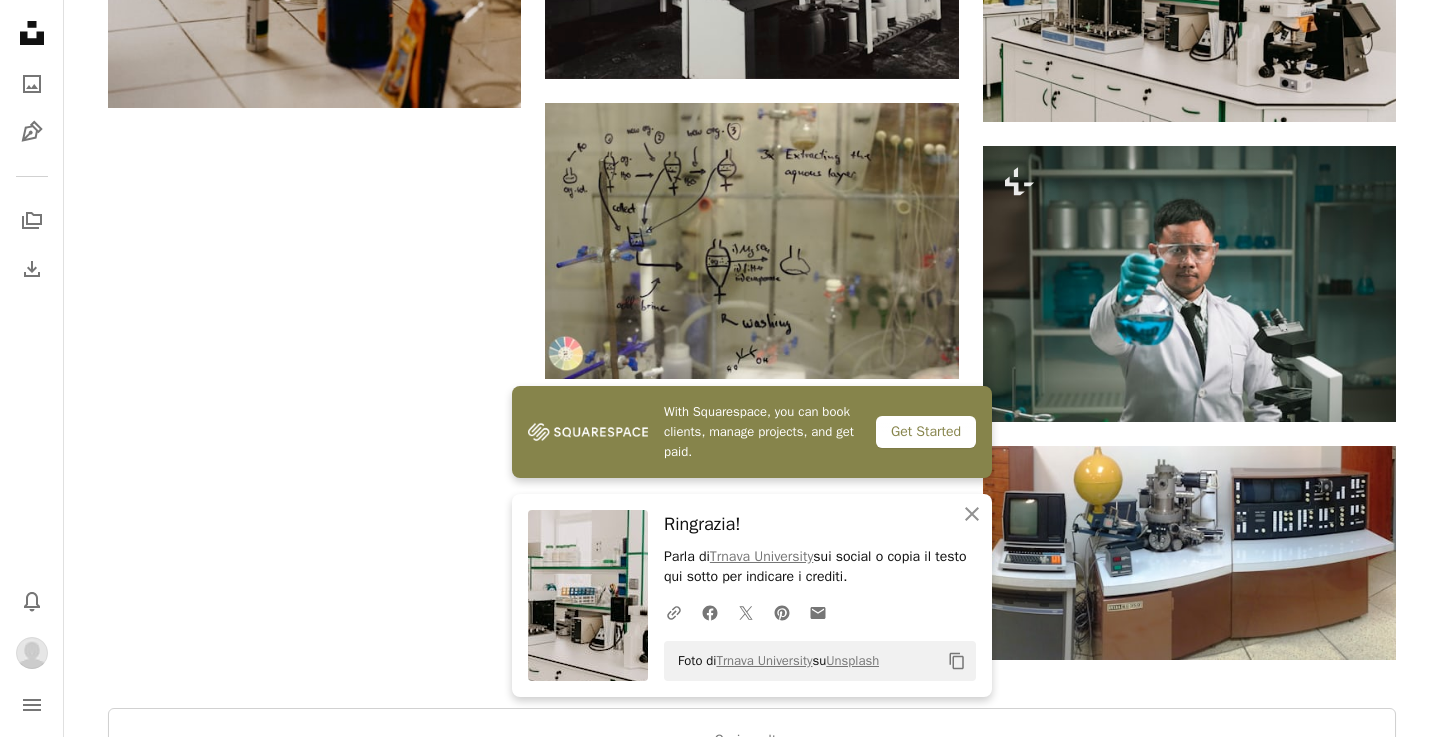 scroll, scrollTop: 2631, scrollLeft: 0, axis: vertical 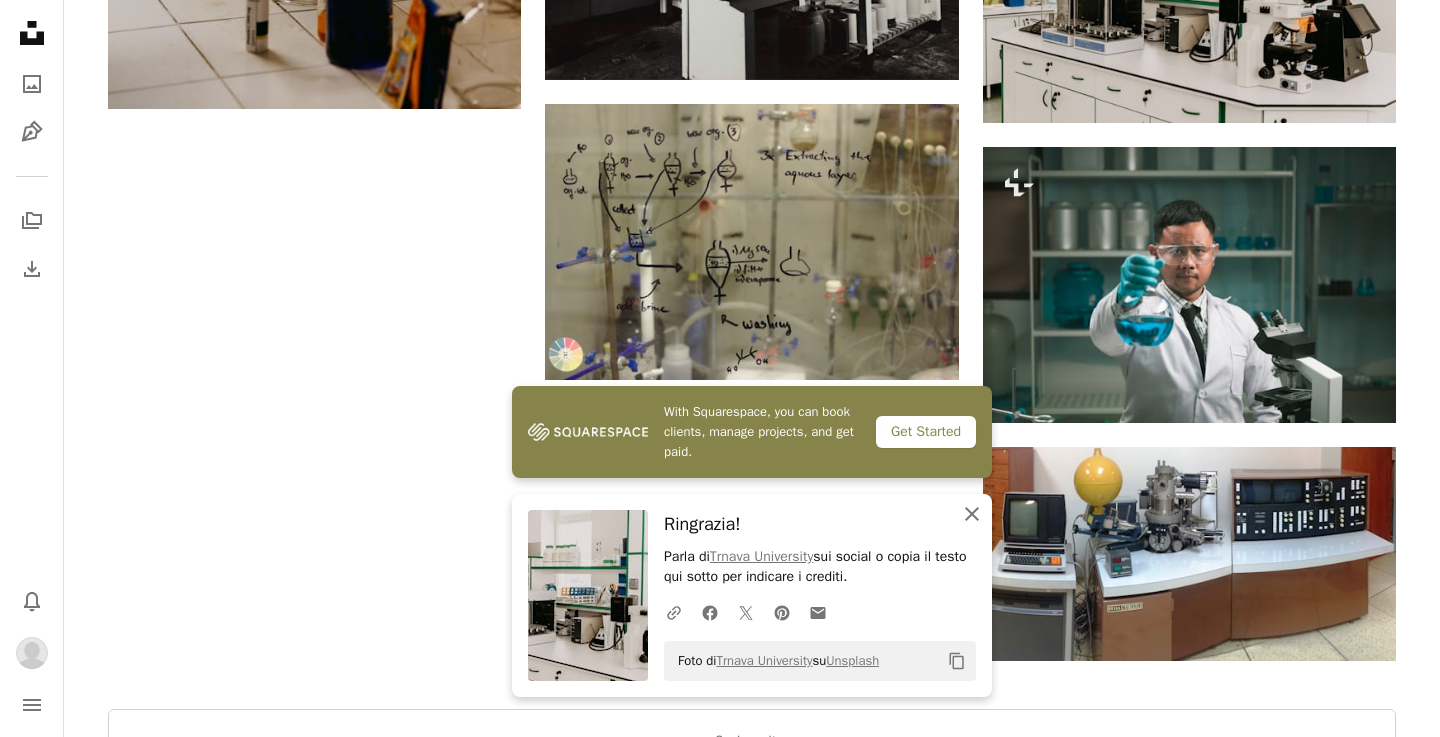 click 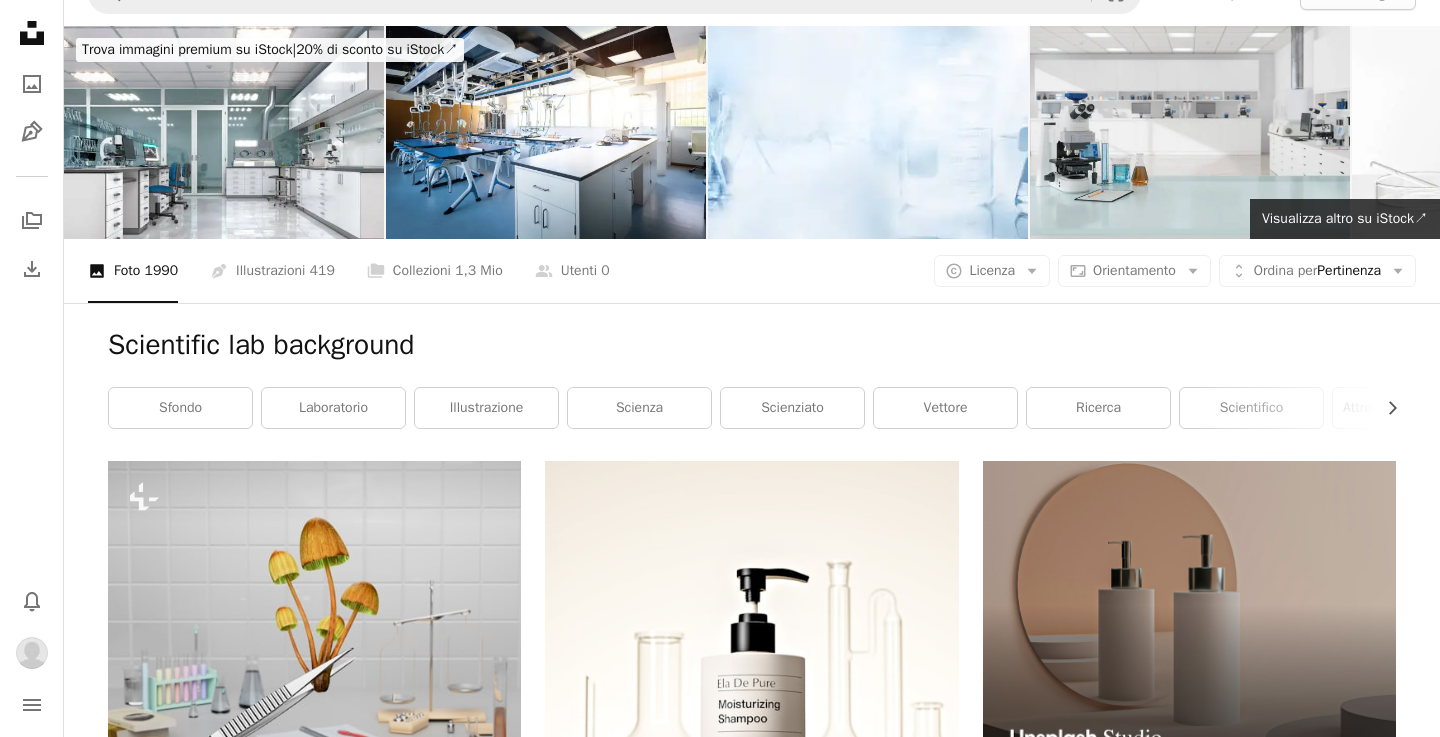 scroll, scrollTop: 0, scrollLeft: 0, axis: both 